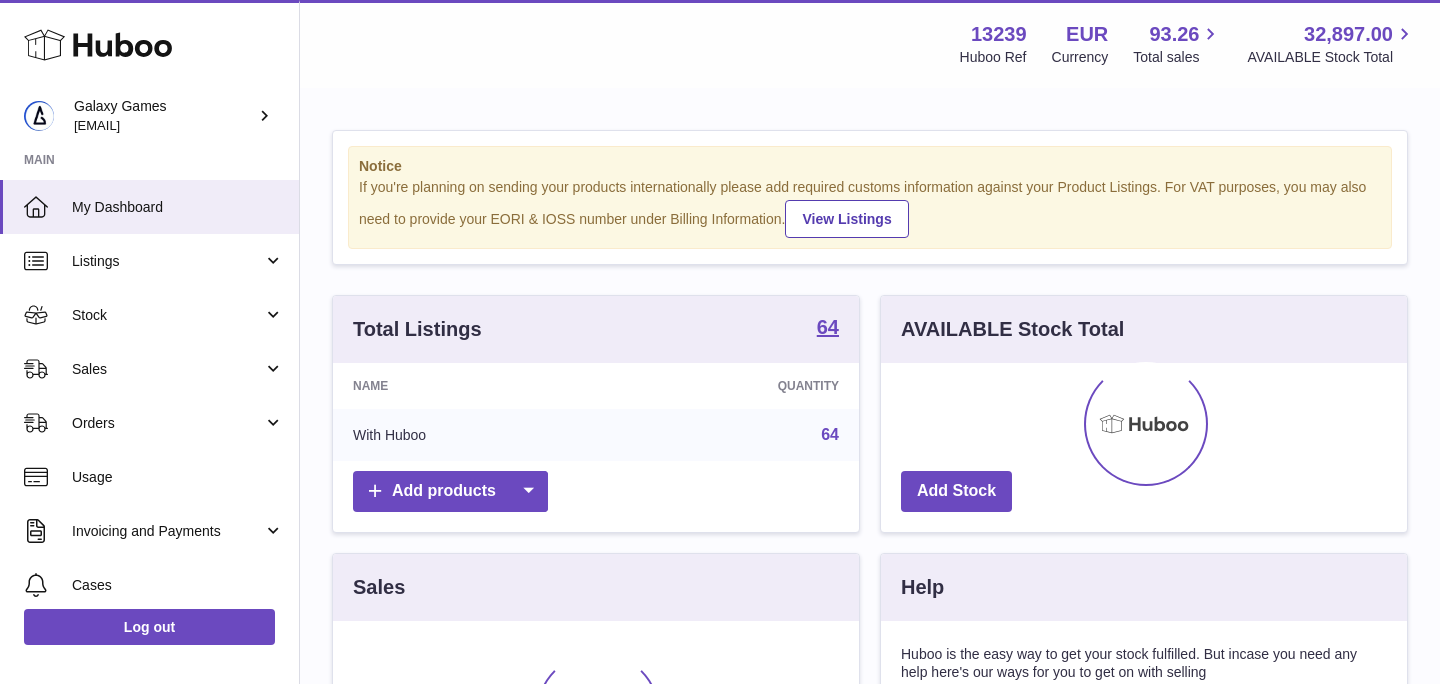 scroll, scrollTop: 0, scrollLeft: 0, axis: both 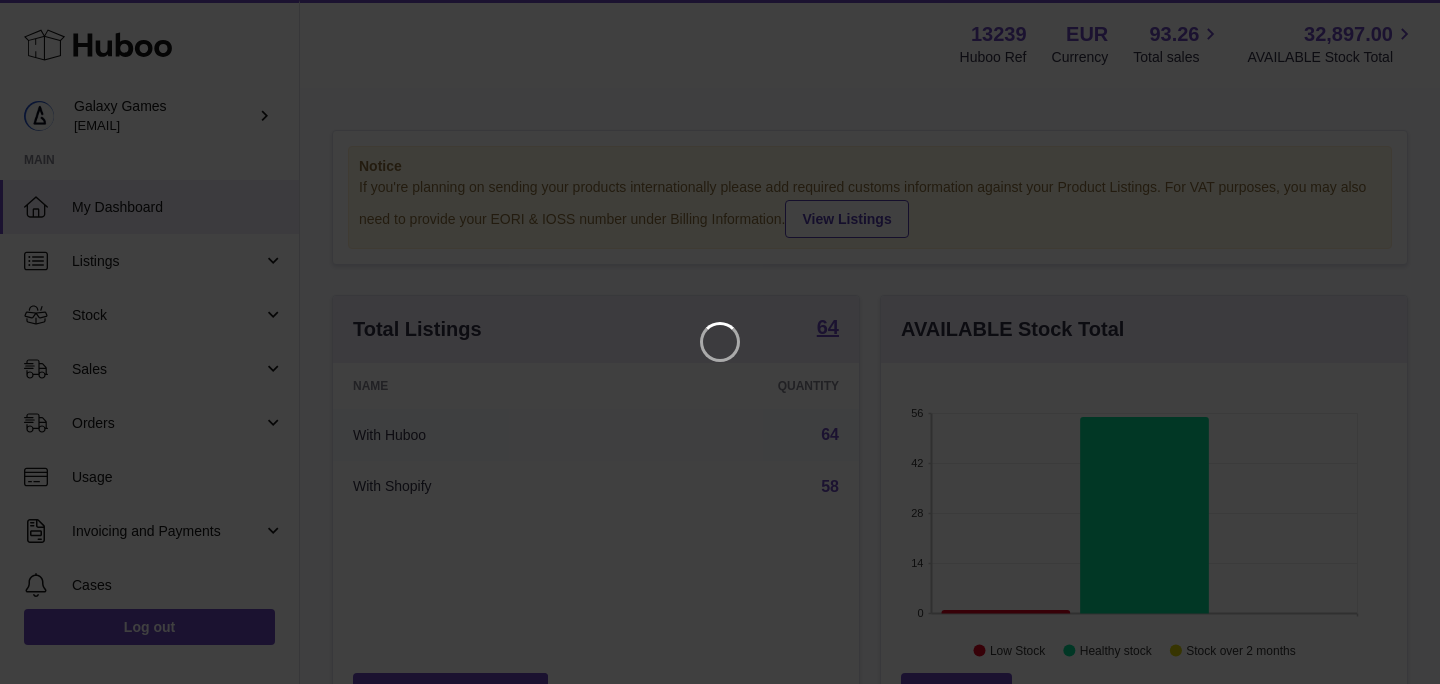 click at bounding box center [720, 342] 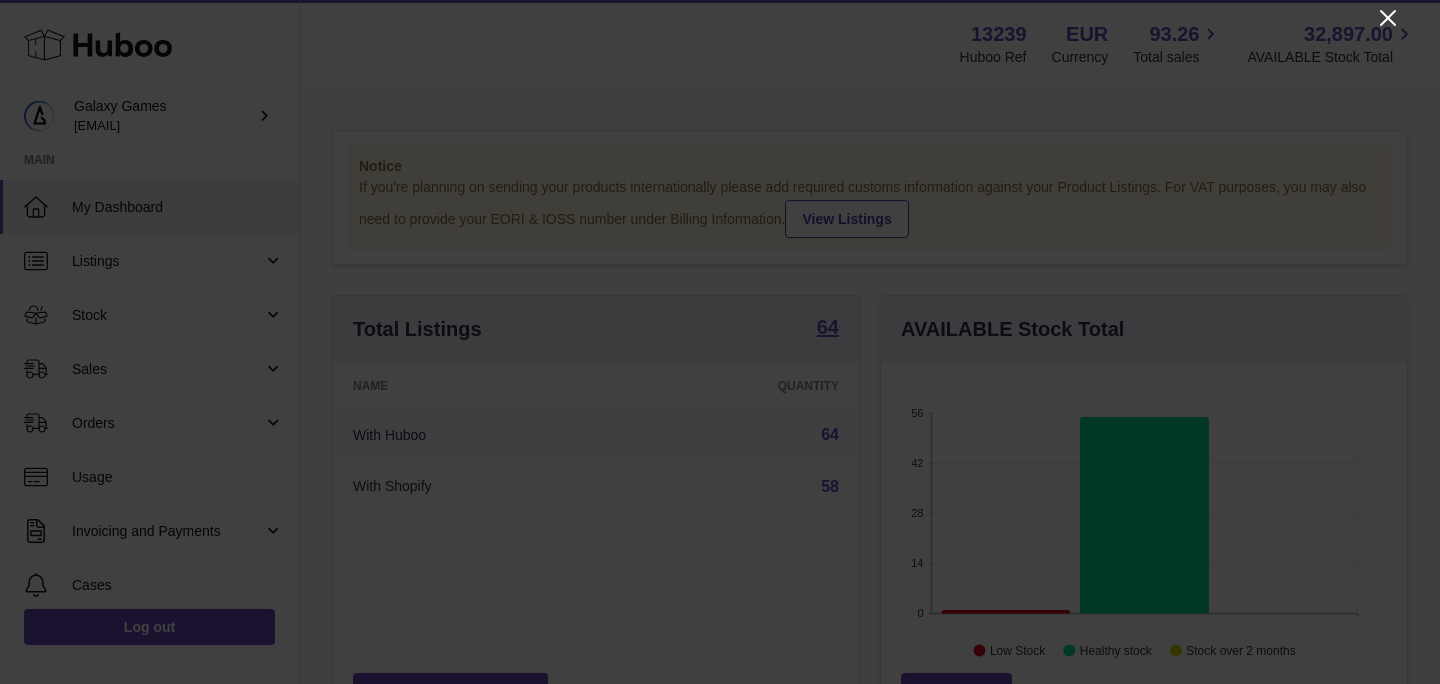 click 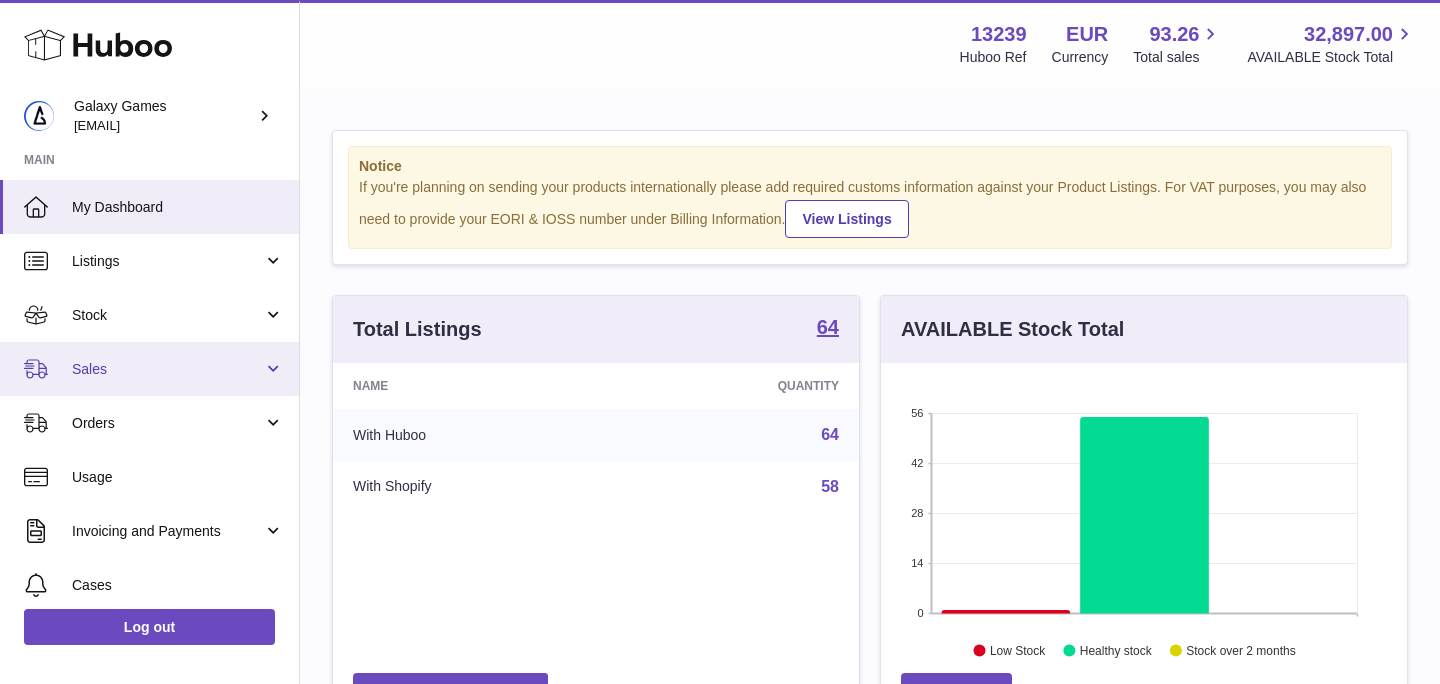 click on "Sales" at bounding box center (149, 369) 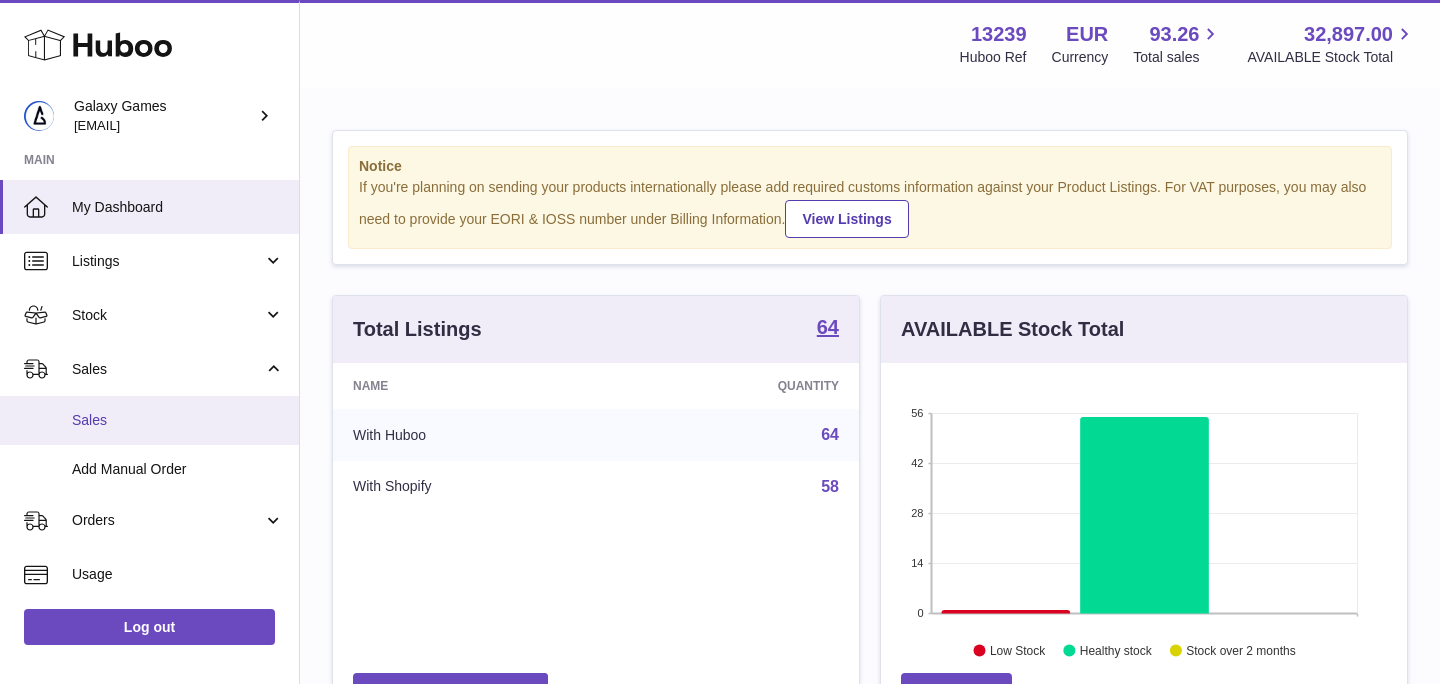 click on "Sales" at bounding box center [149, 420] 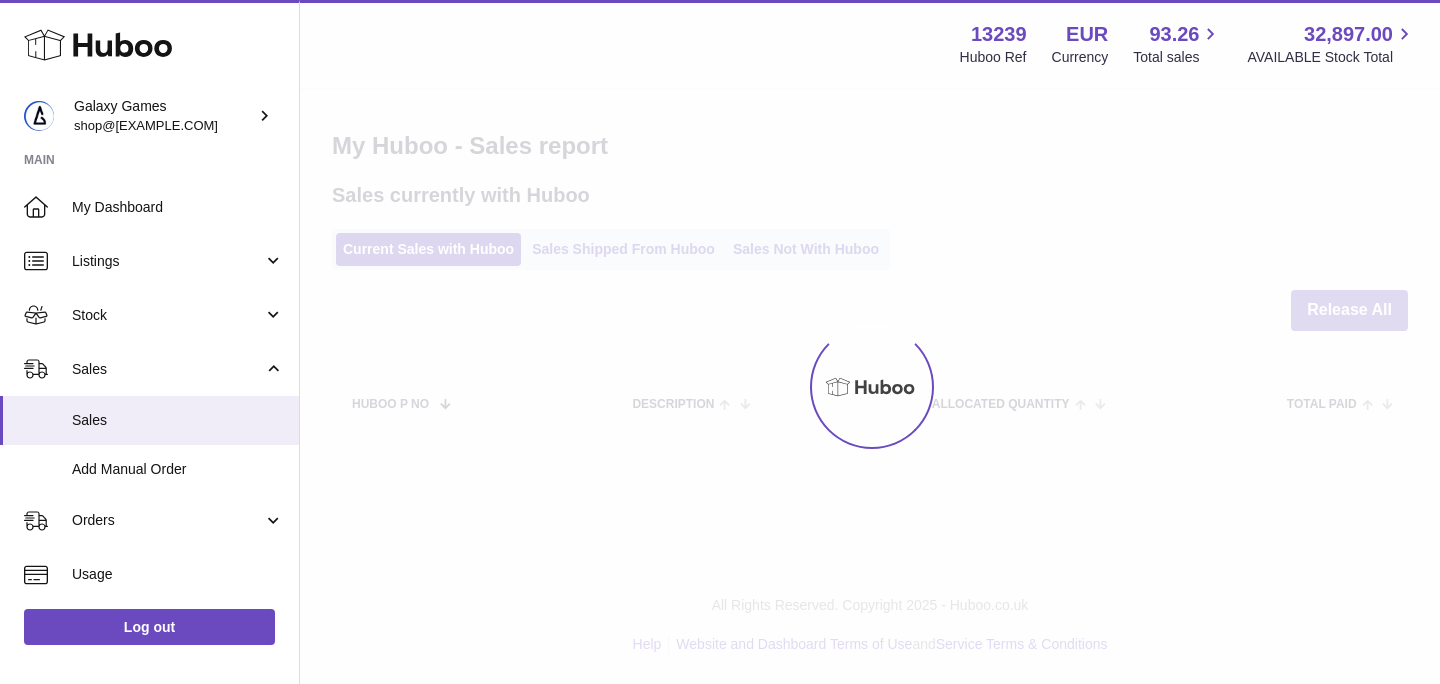 scroll, scrollTop: 0, scrollLeft: 0, axis: both 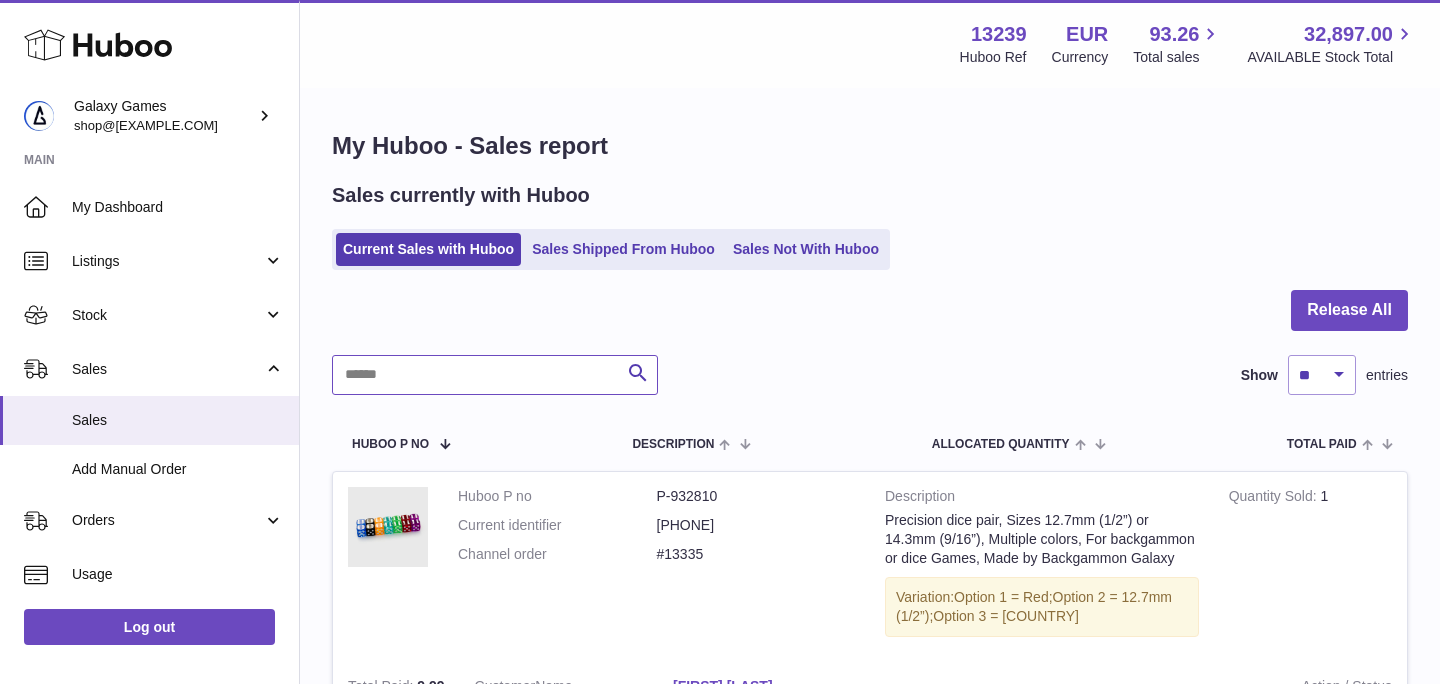 click at bounding box center (495, 375) 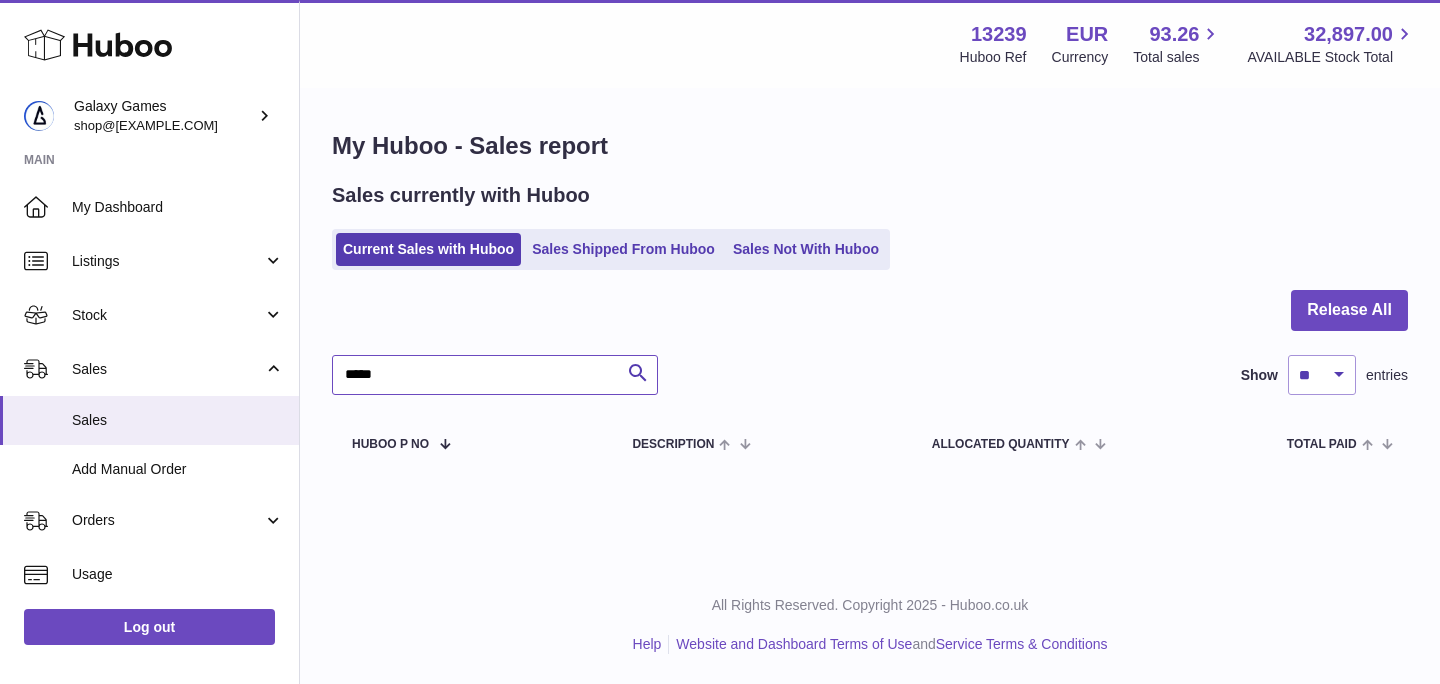 click on "*****" at bounding box center [495, 375] 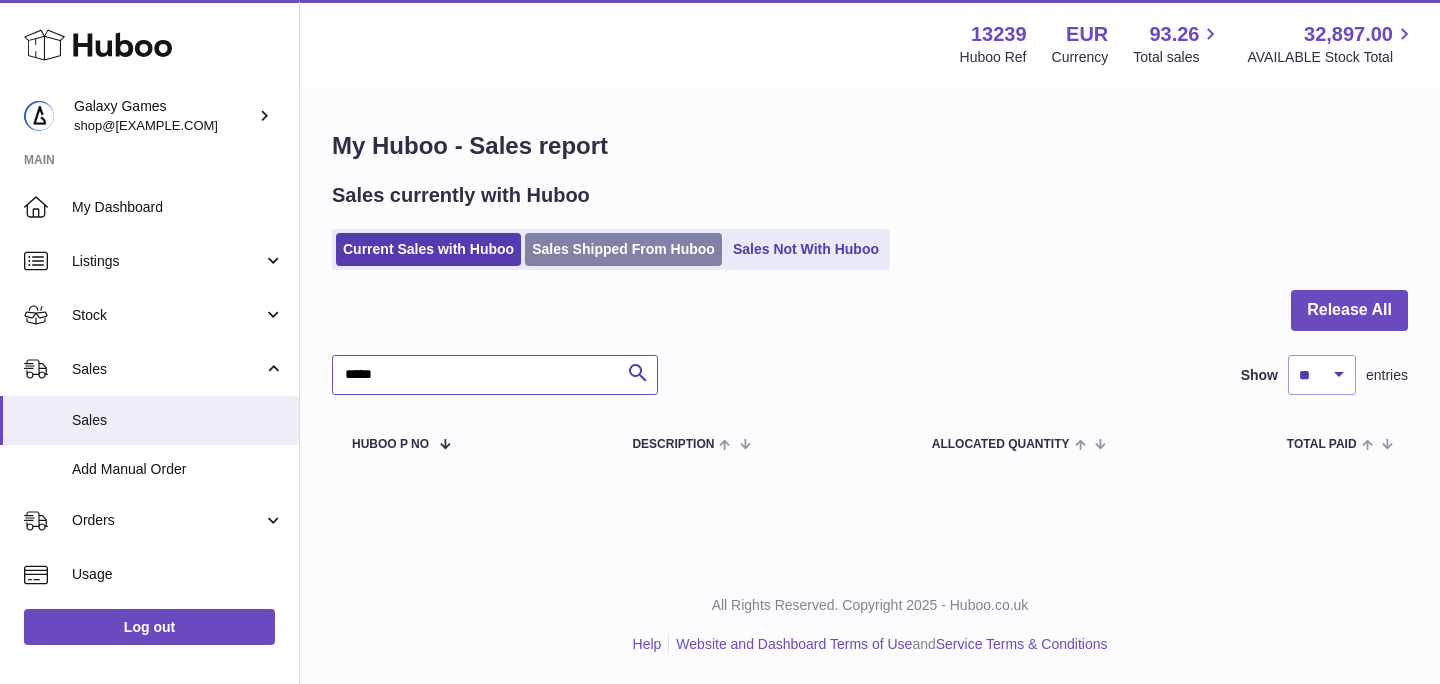 type on "*****" 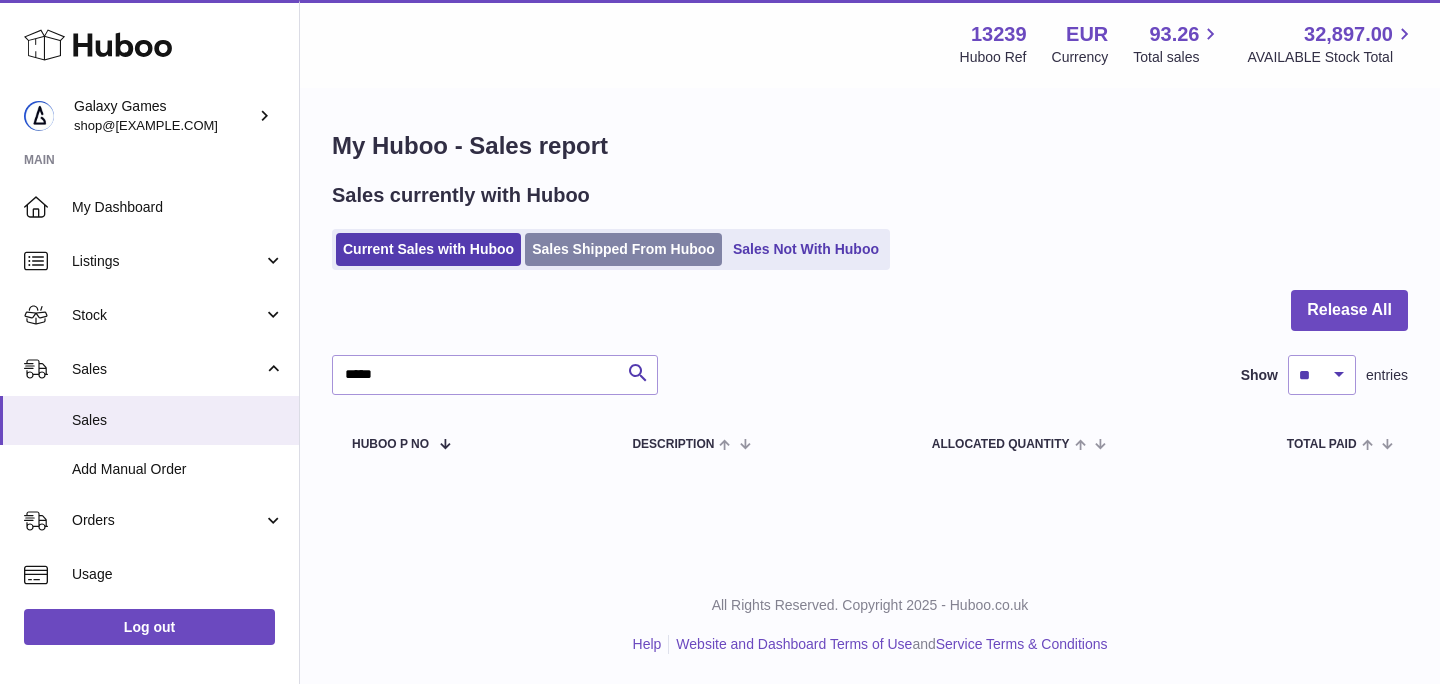 click on "Sales Shipped From Huboo" at bounding box center (623, 249) 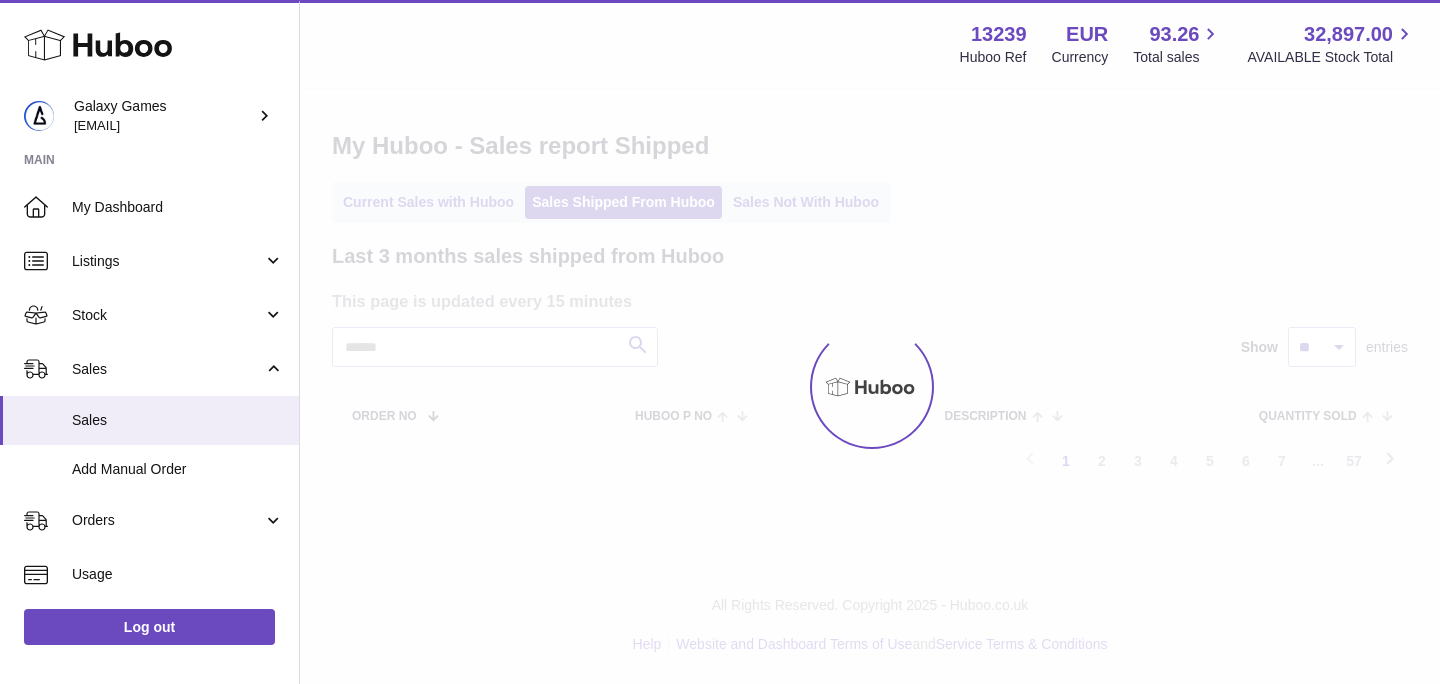 scroll, scrollTop: 0, scrollLeft: 0, axis: both 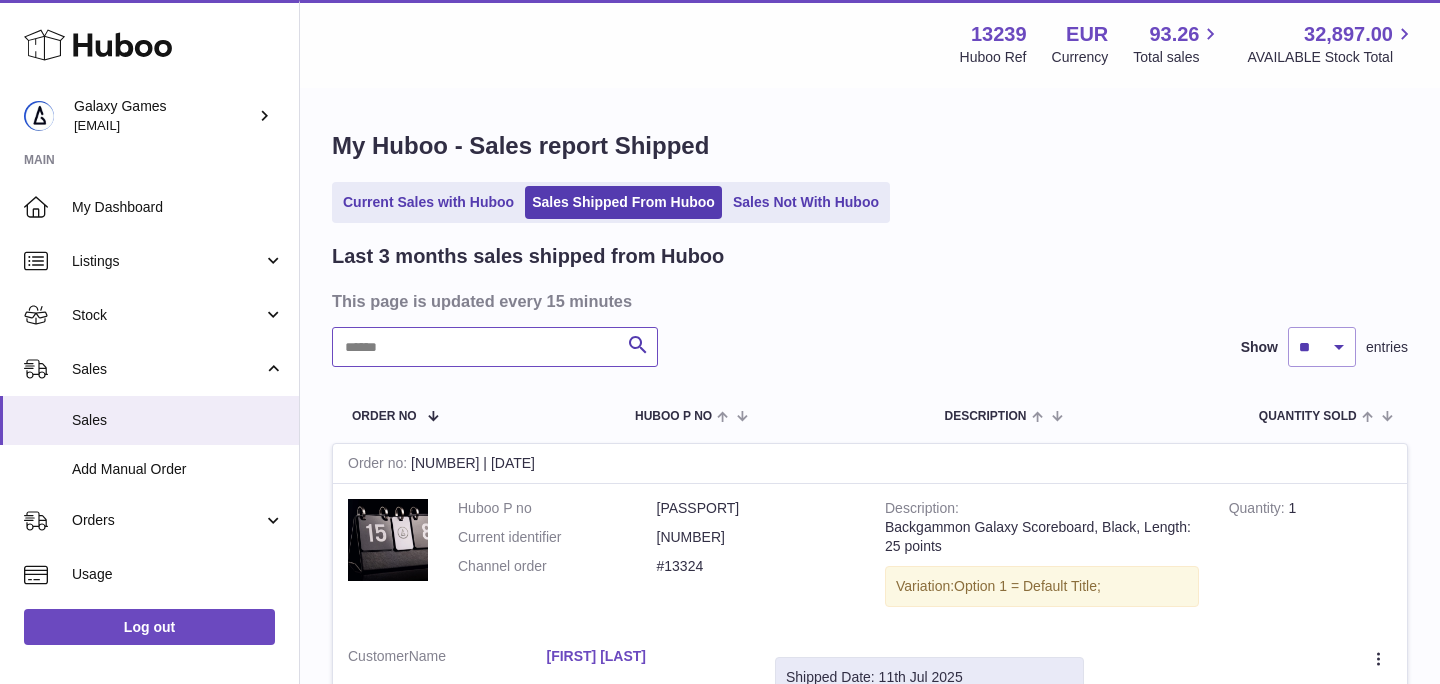 click at bounding box center [495, 347] 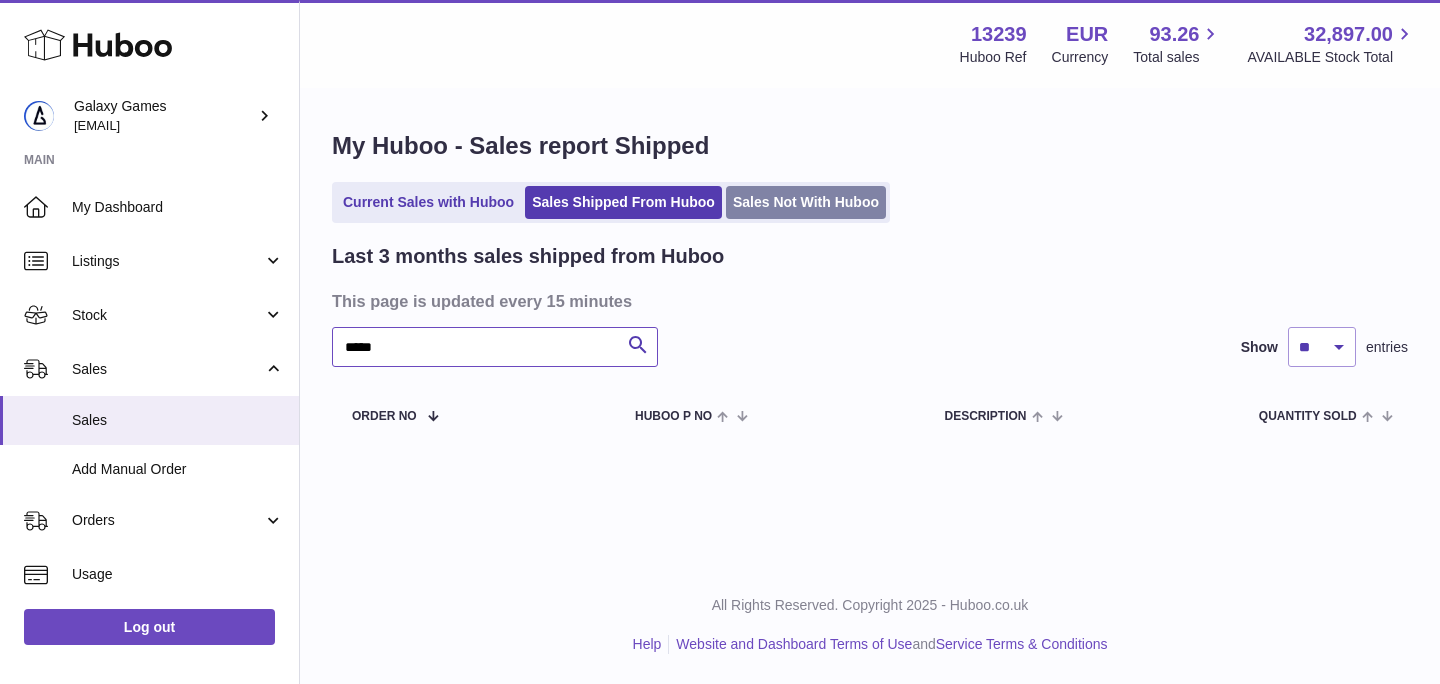 type on "*****" 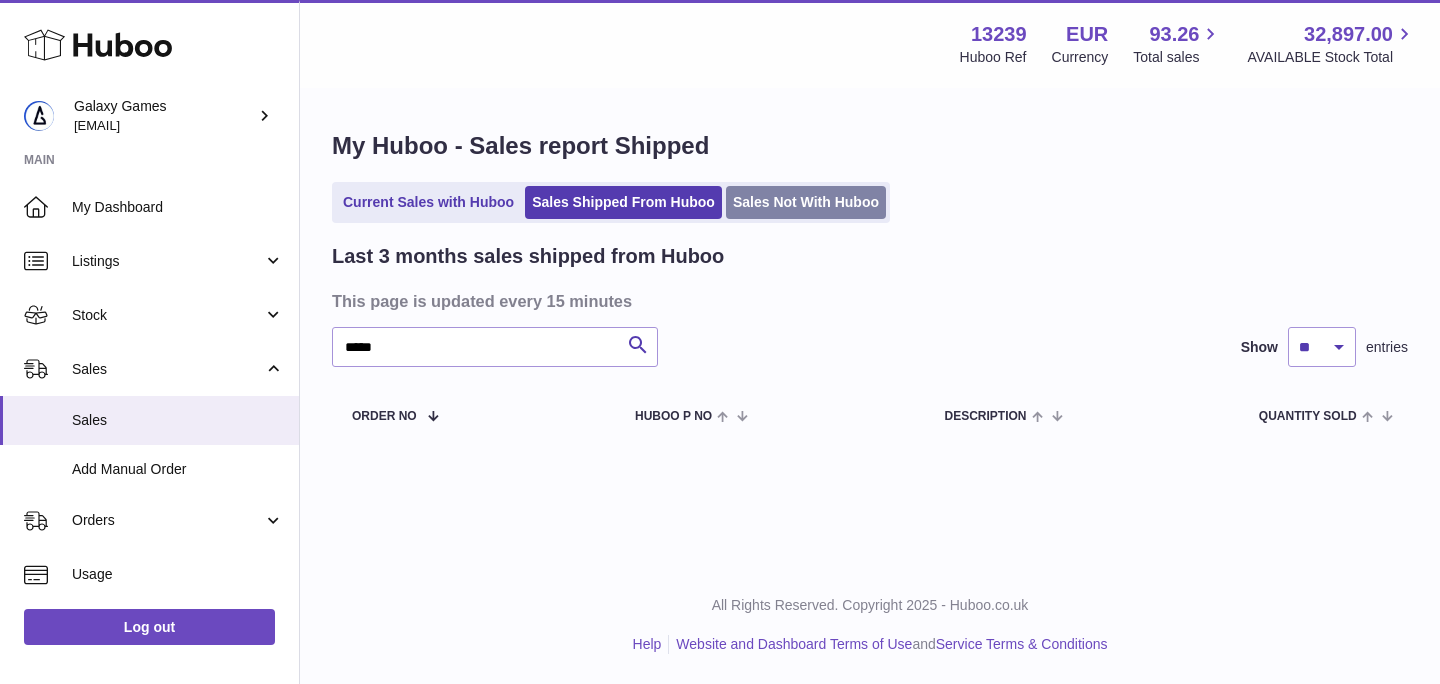 click on "Sales Not With Huboo" at bounding box center [806, 202] 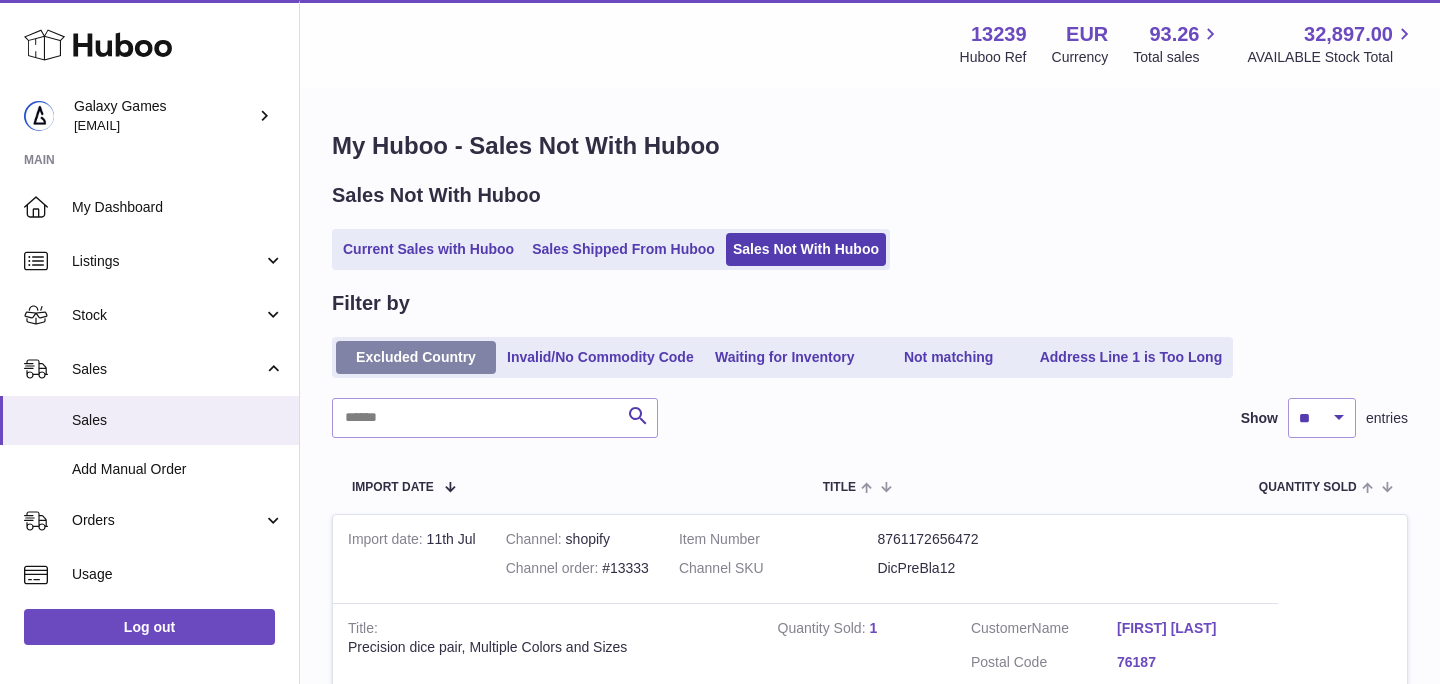 scroll, scrollTop: 0, scrollLeft: 0, axis: both 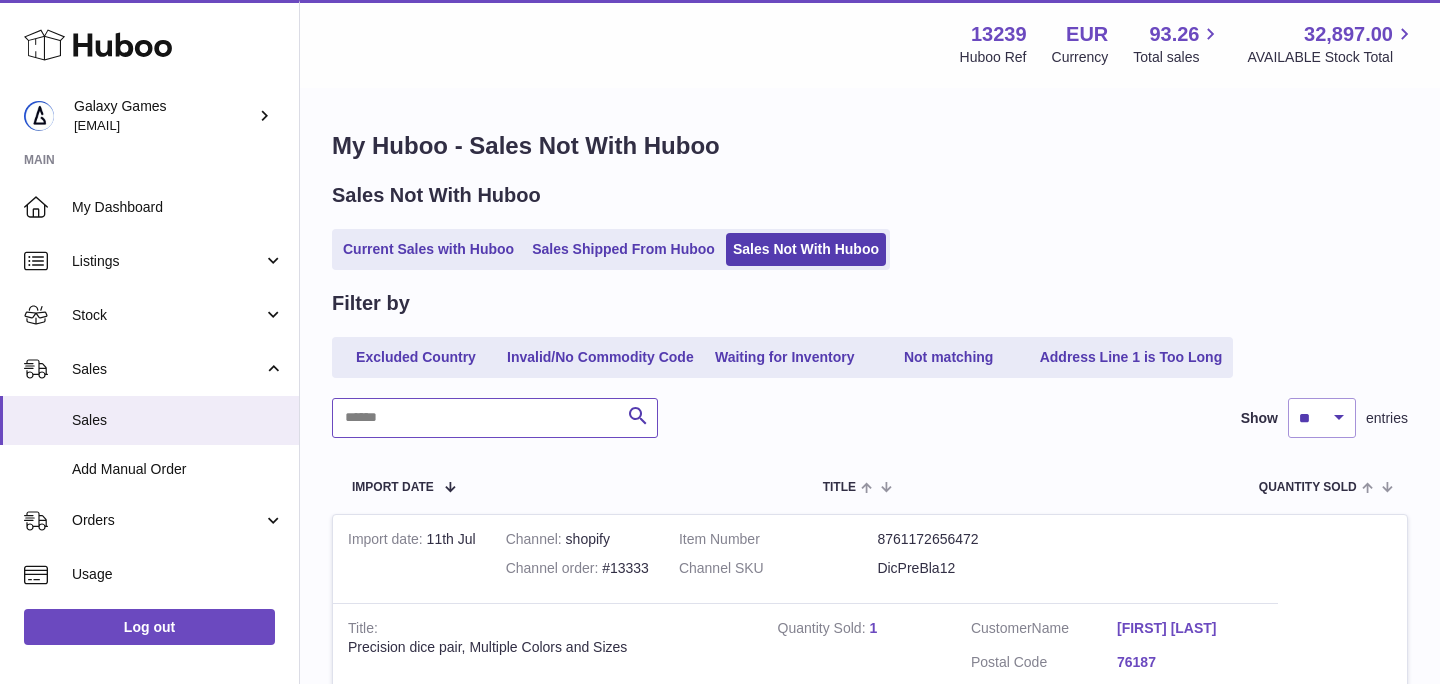 click at bounding box center (495, 418) 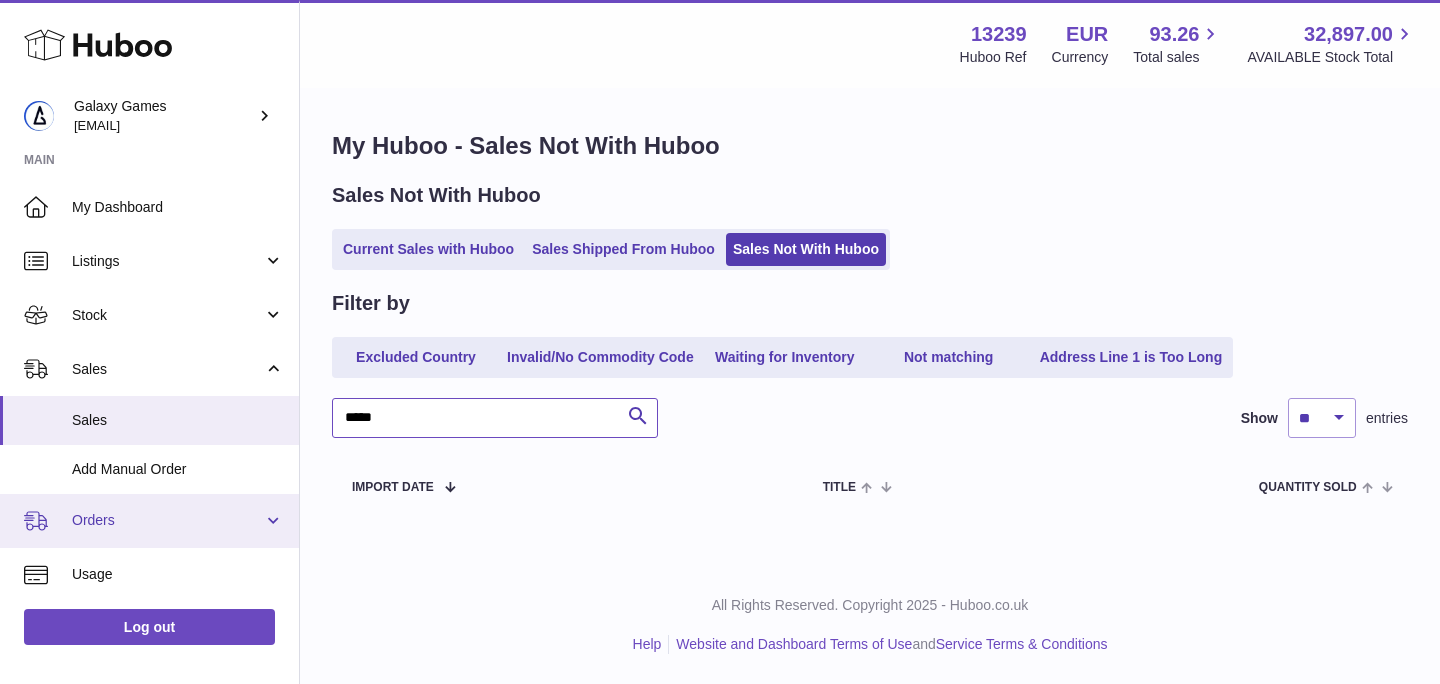 type on "*****" 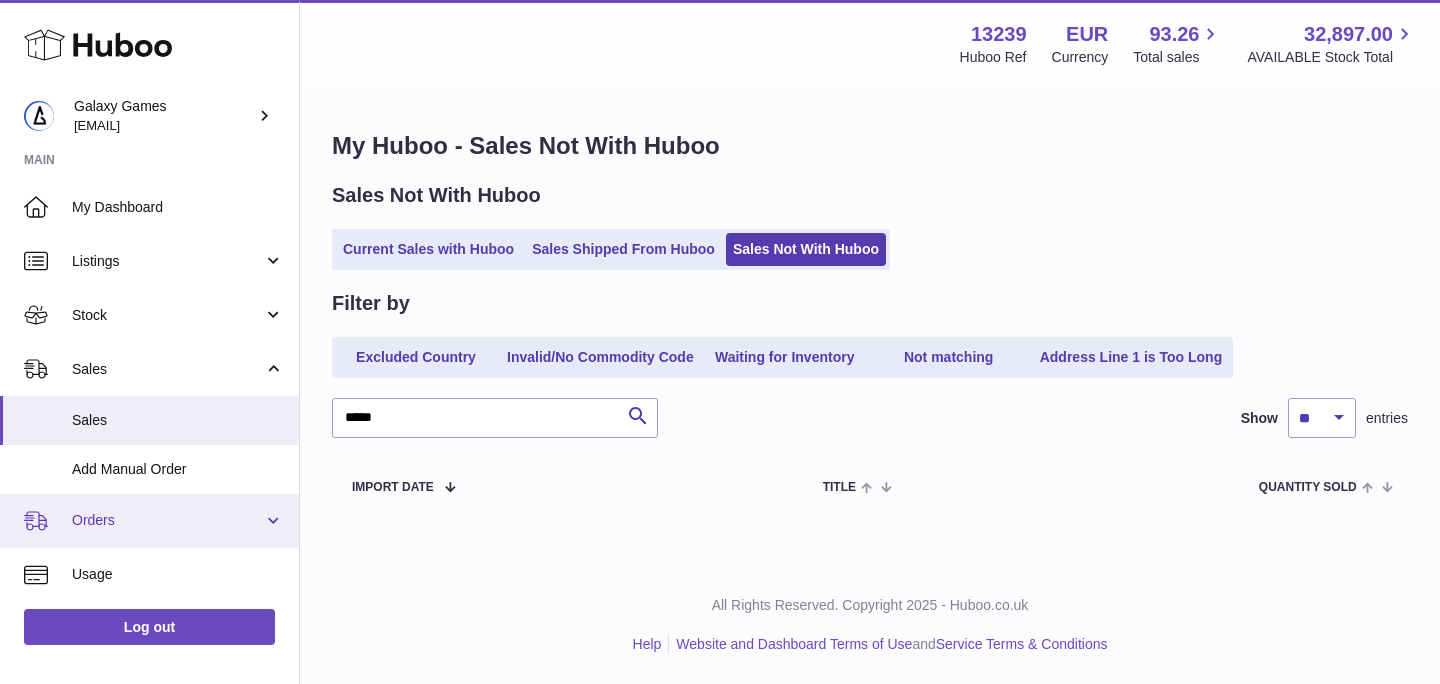 click on "Orders" at bounding box center (167, 520) 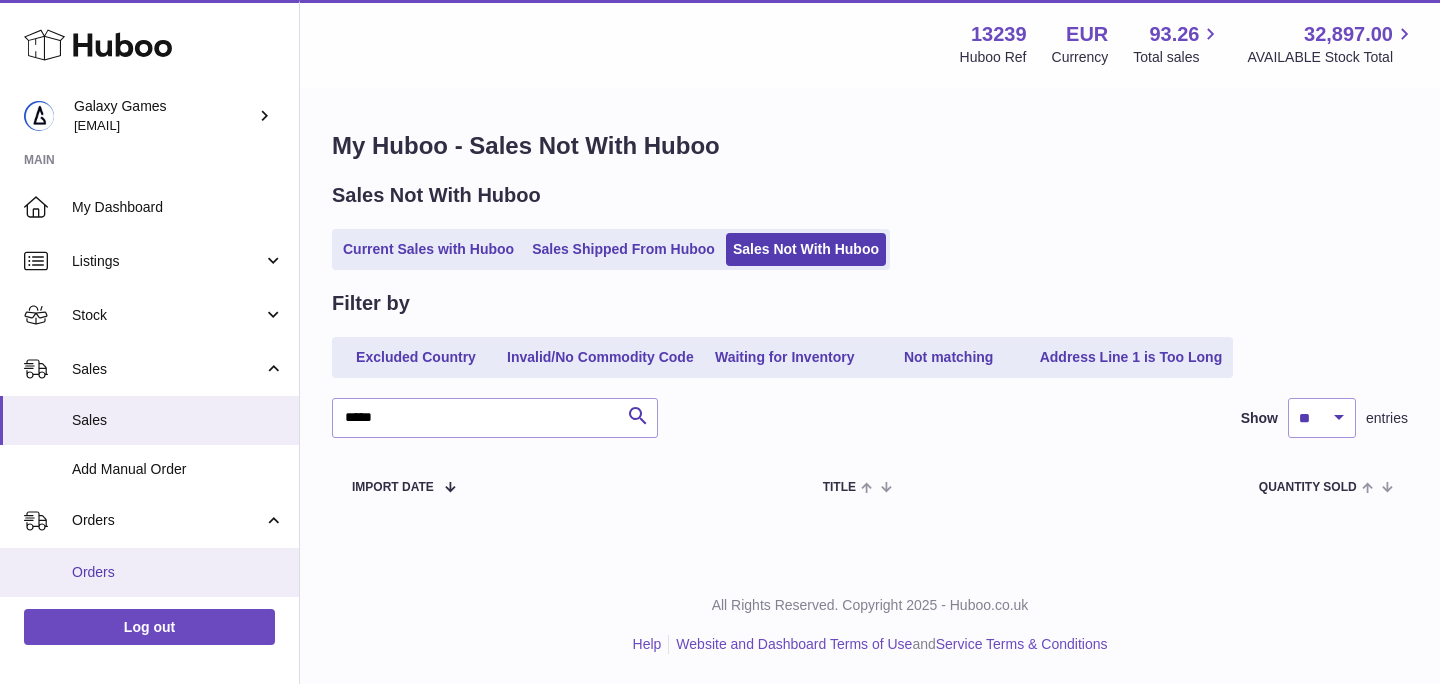click on "Orders" at bounding box center [178, 572] 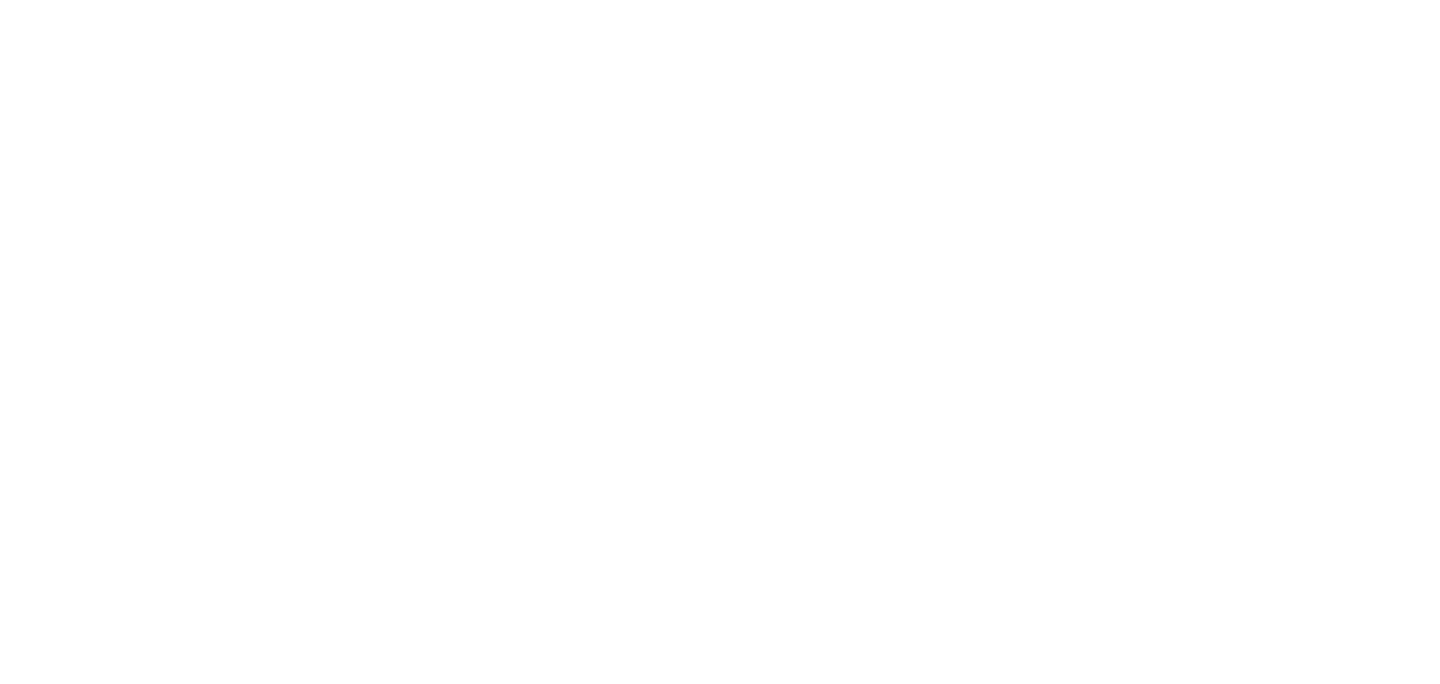 scroll, scrollTop: 0, scrollLeft: 0, axis: both 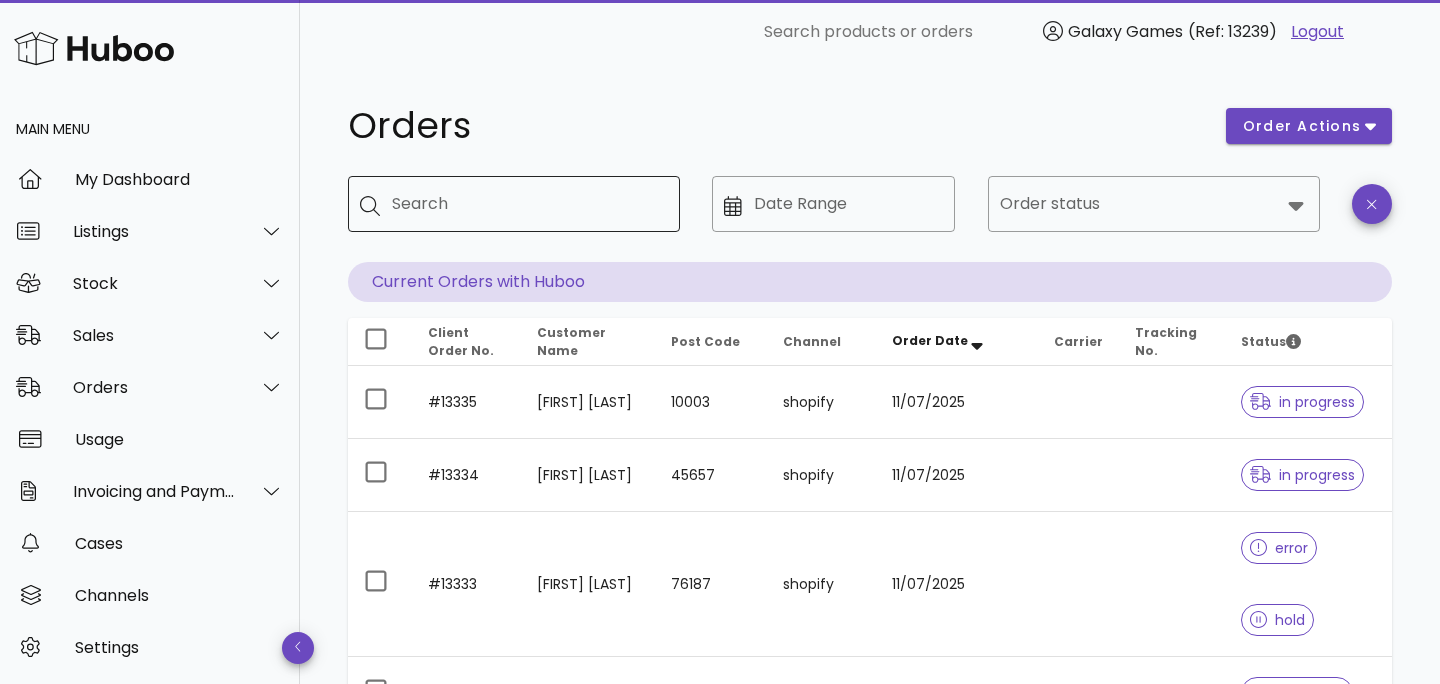click on "Search" at bounding box center [528, 204] 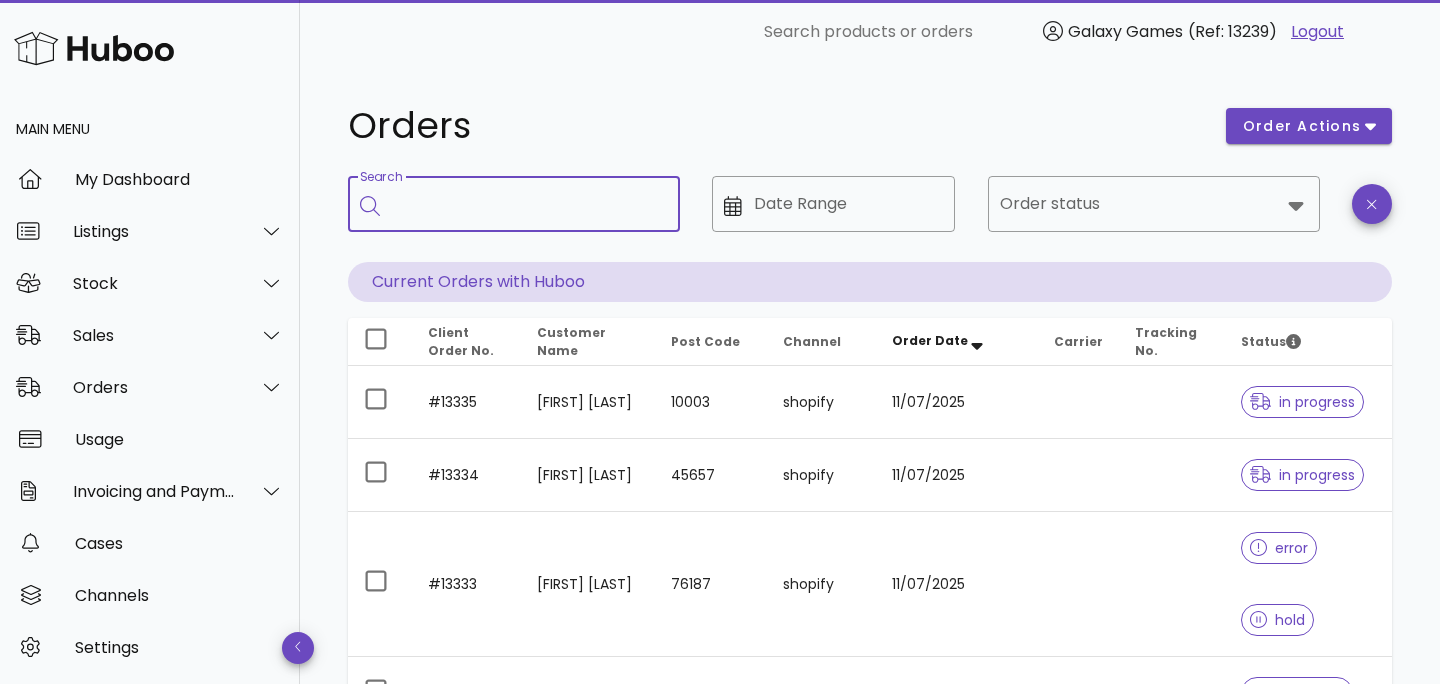 paste on "*****" 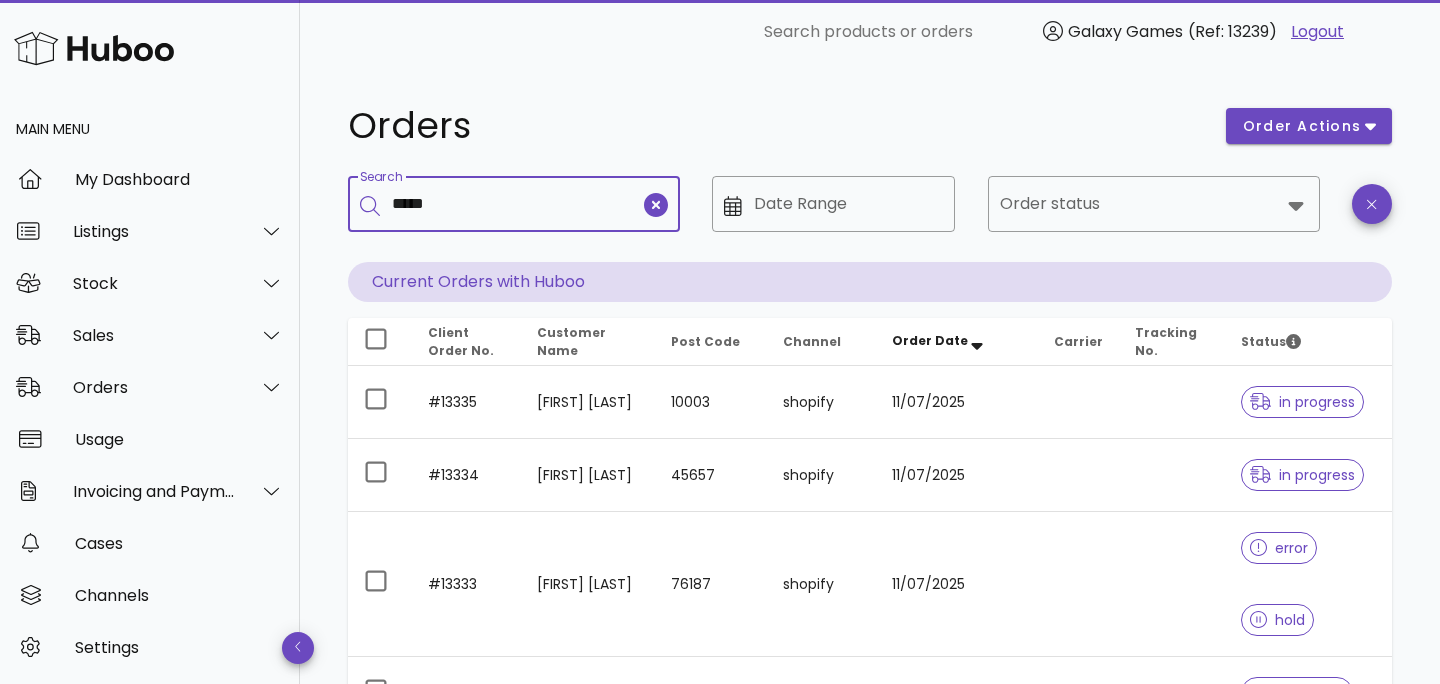 type on "*****" 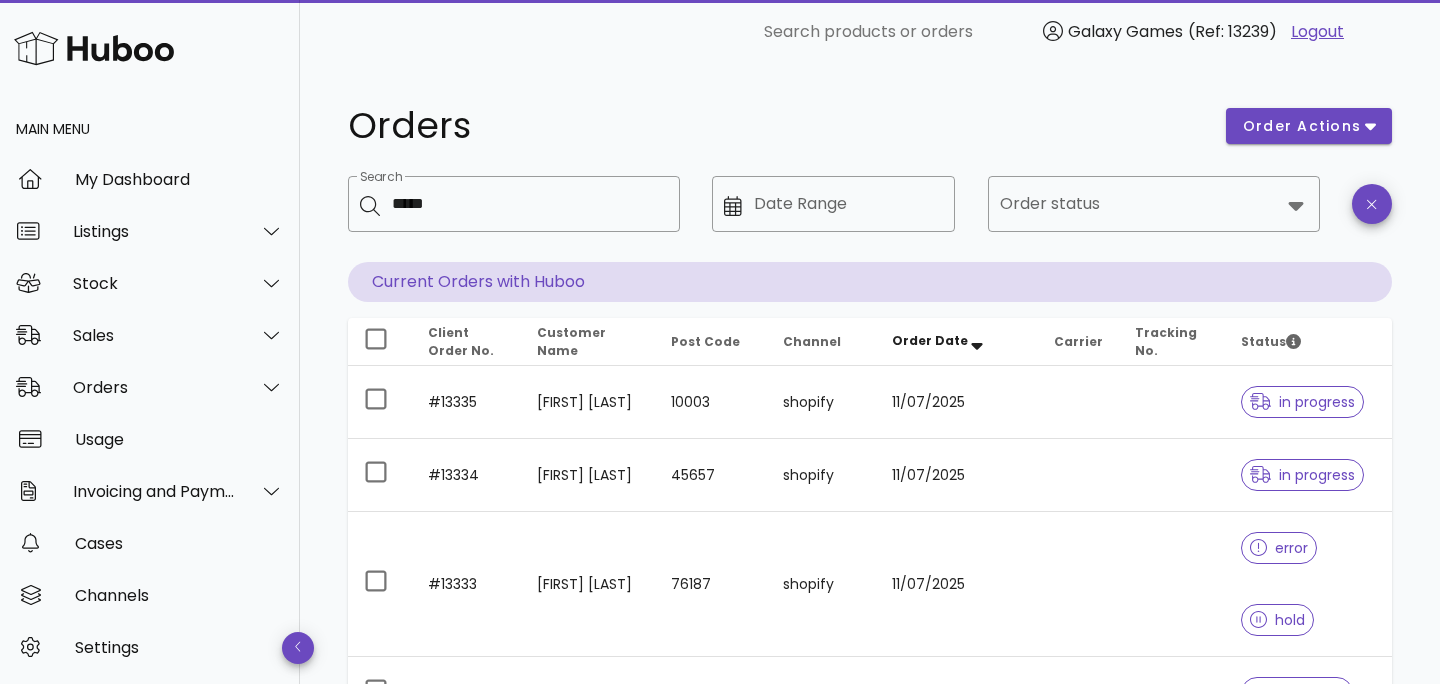 type 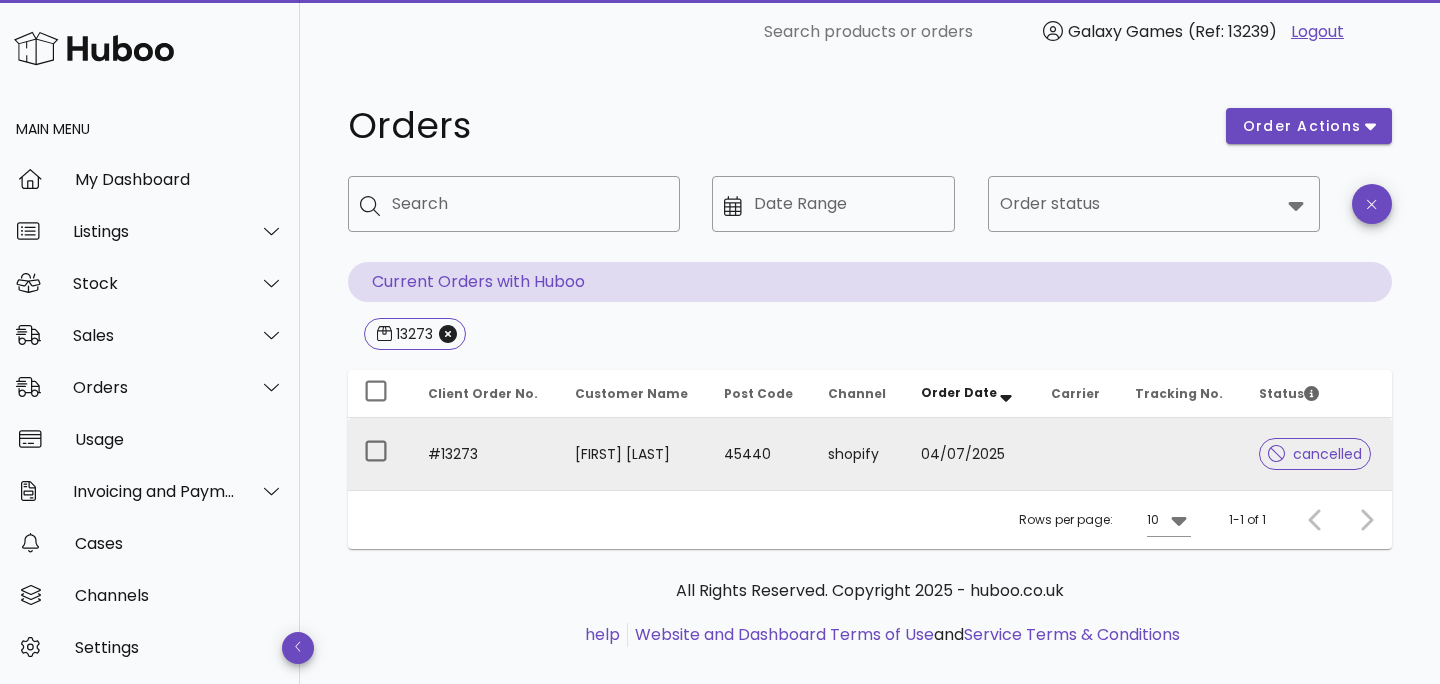 click on "#13273" at bounding box center [485, 454] 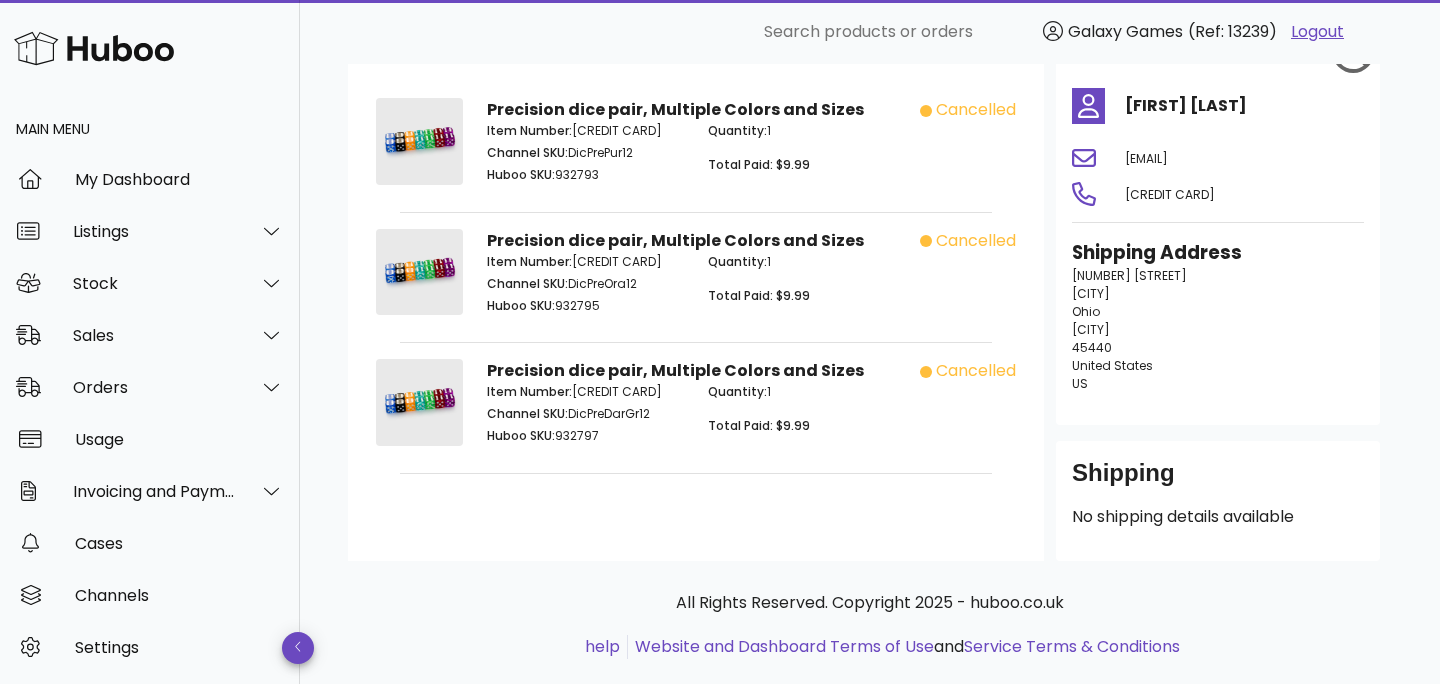 scroll, scrollTop: 147, scrollLeft: 0, axis: vertical 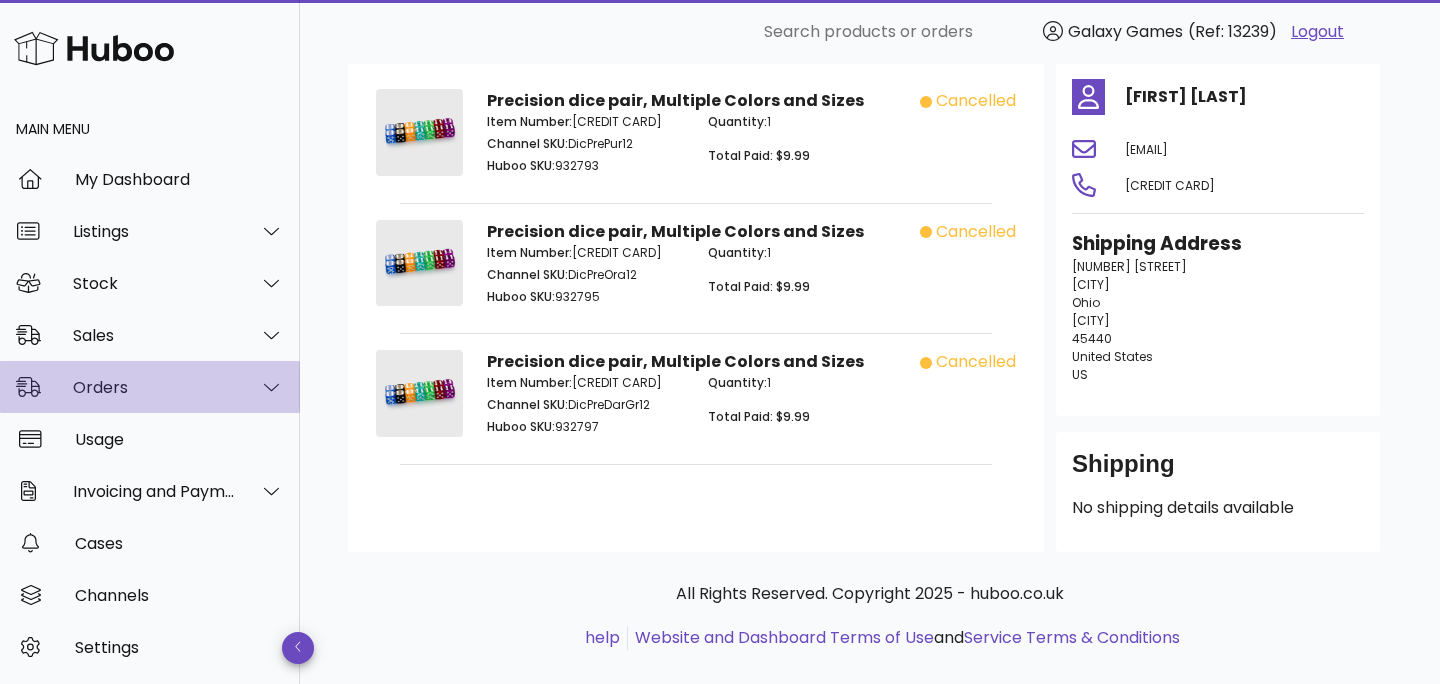 click on "Orders" at bounding box center (154, 387) 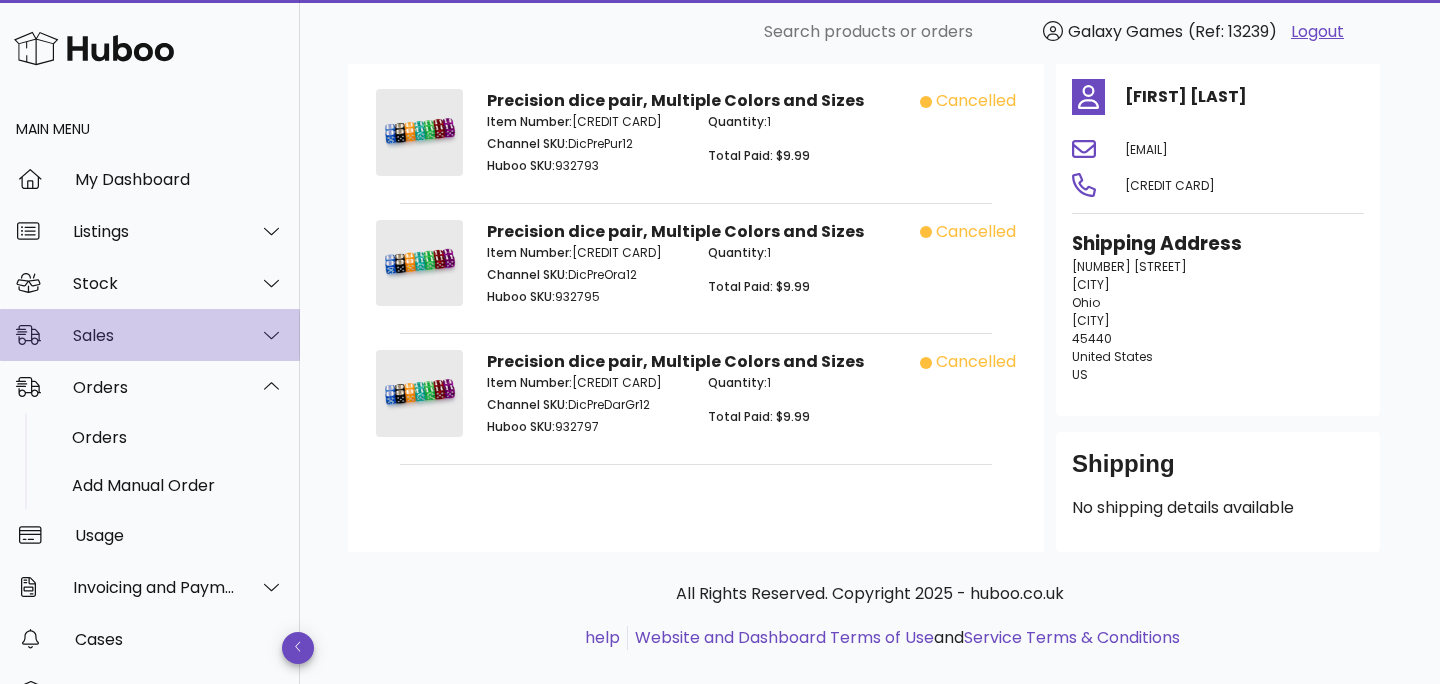 click on "Sales" at bounding box center (154, 335) 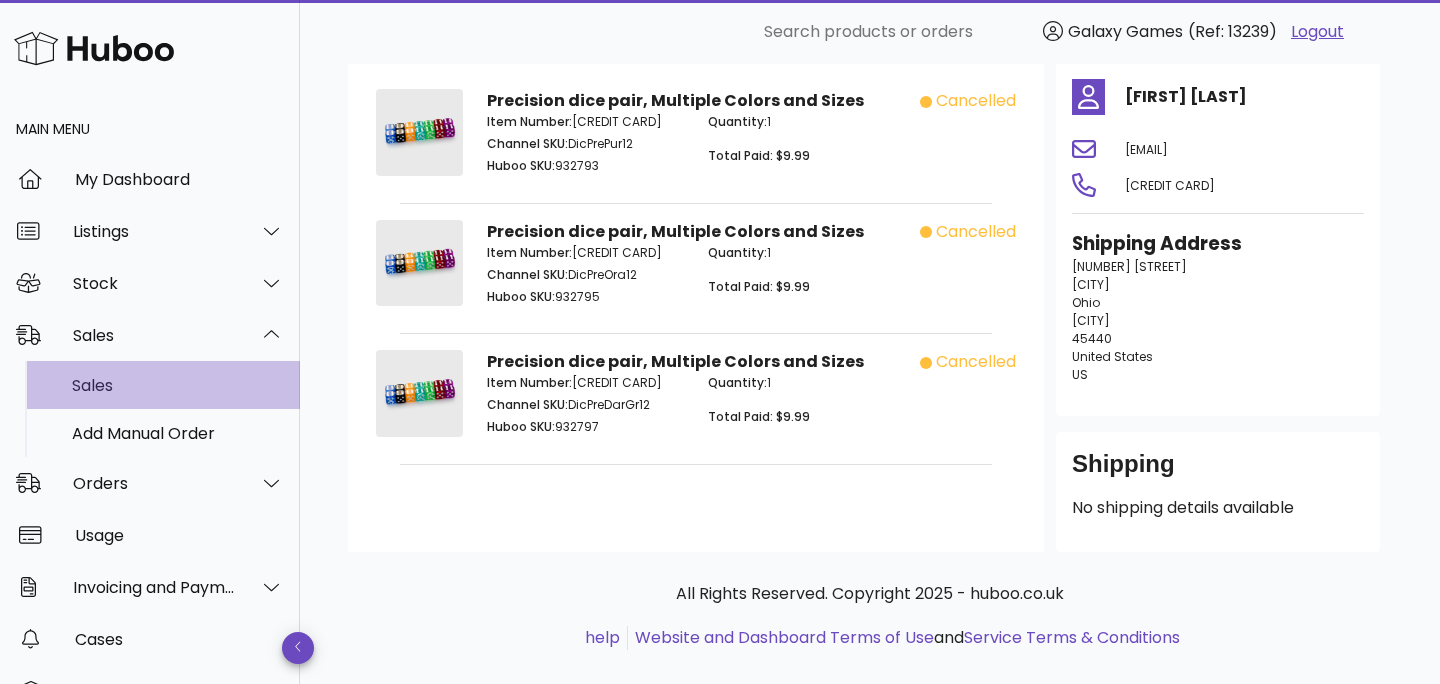 click on "Sales" at bounding box center [178, 385] 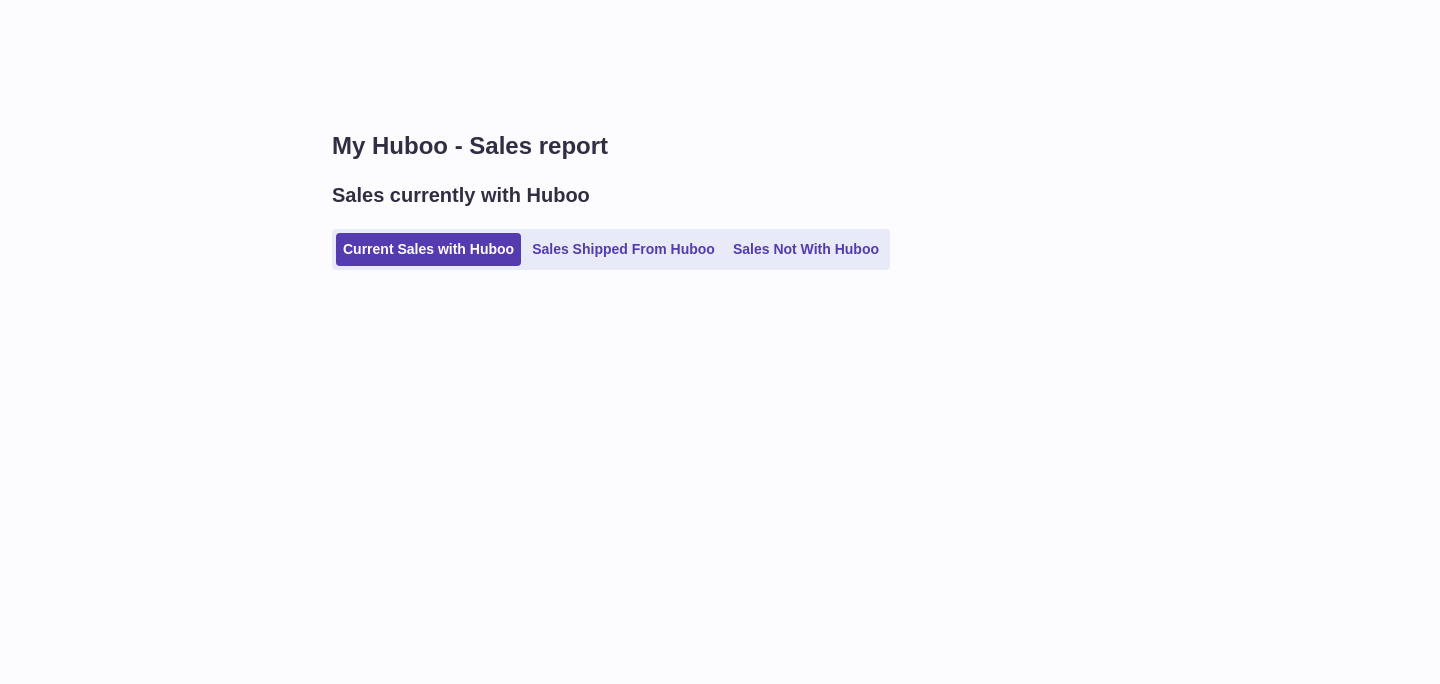 scroll, scrollTop: 0, scrollLeft: 0, axis: both 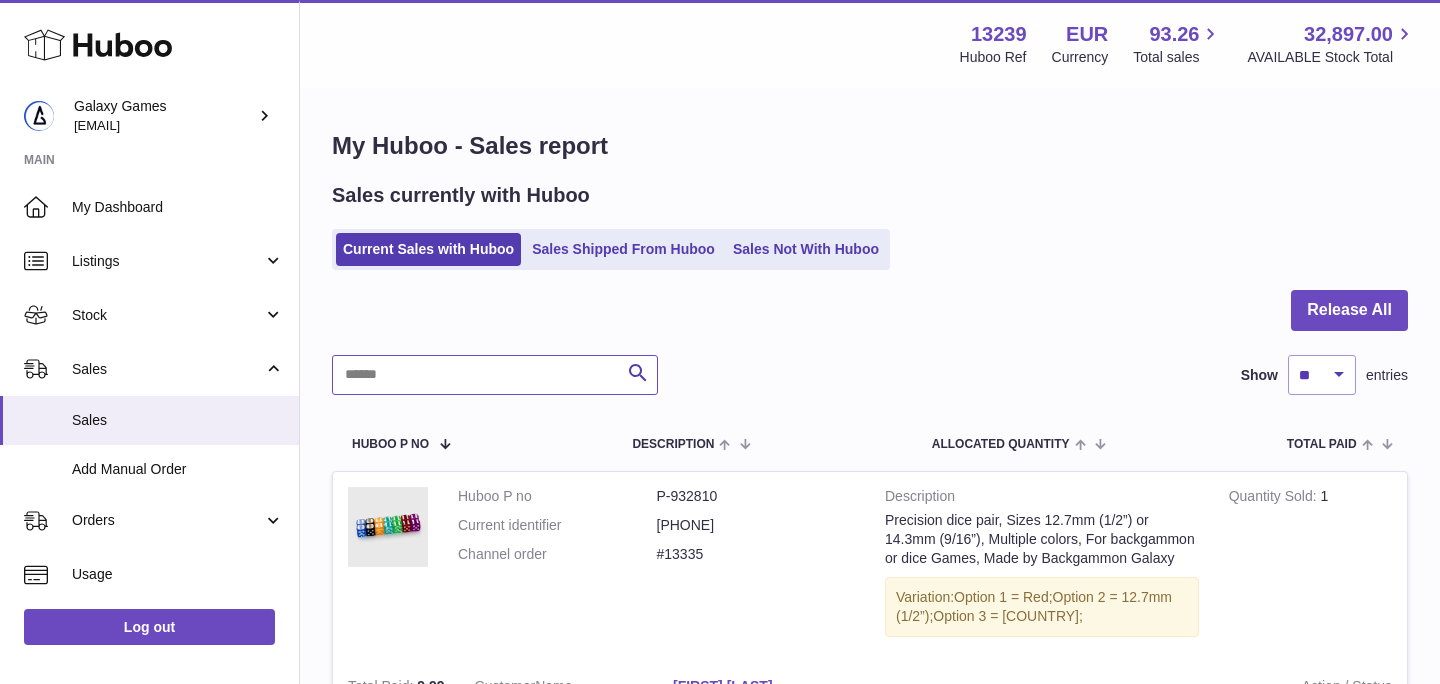 click at bounding box center [495, 375] 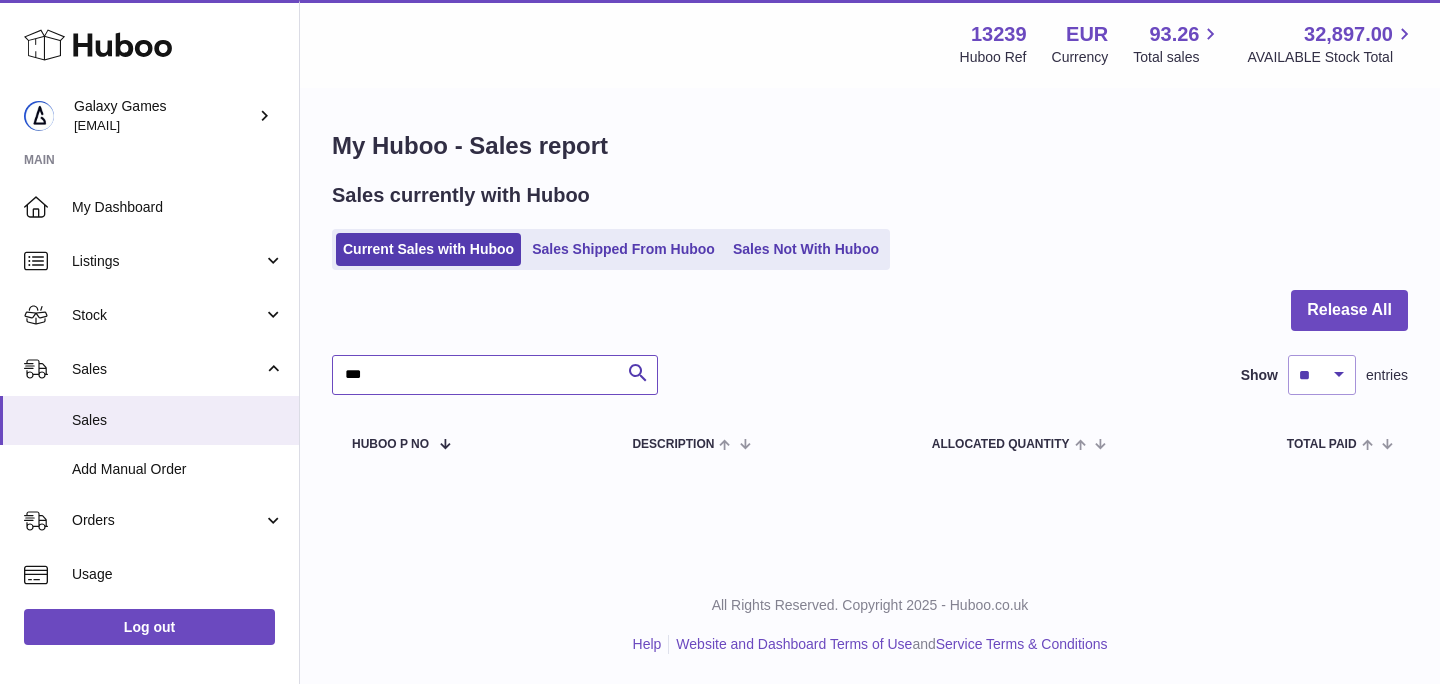 click on "***" at bounding box center (495, 375) 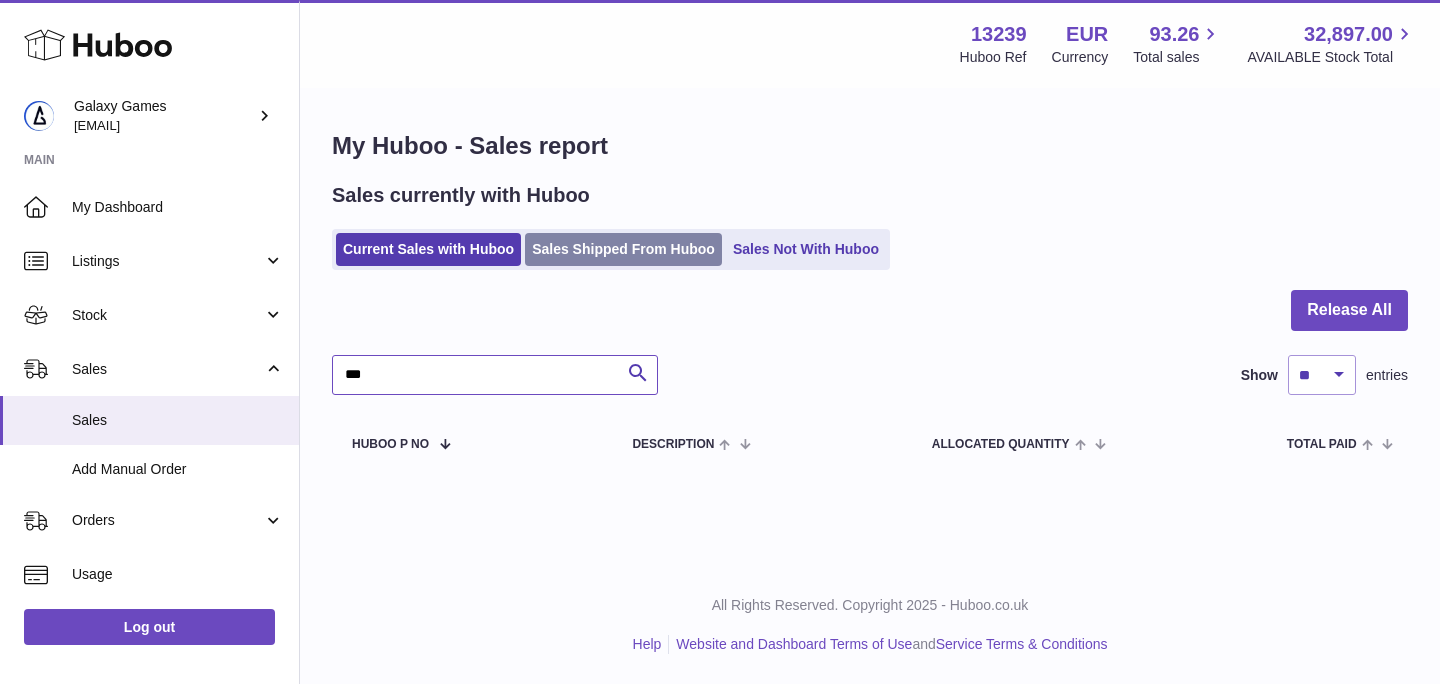 type on "***" 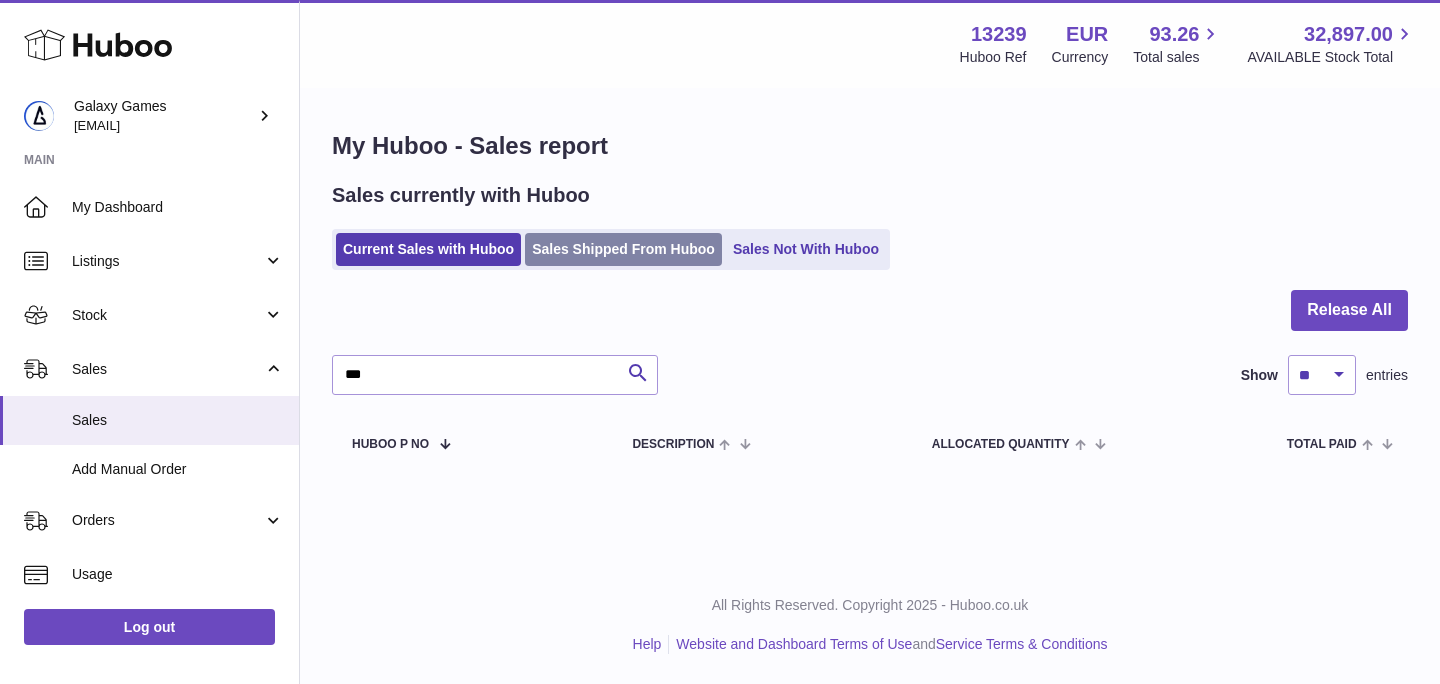 click on "Sales Shipped From Huboo" at bounding box center (623, 249) 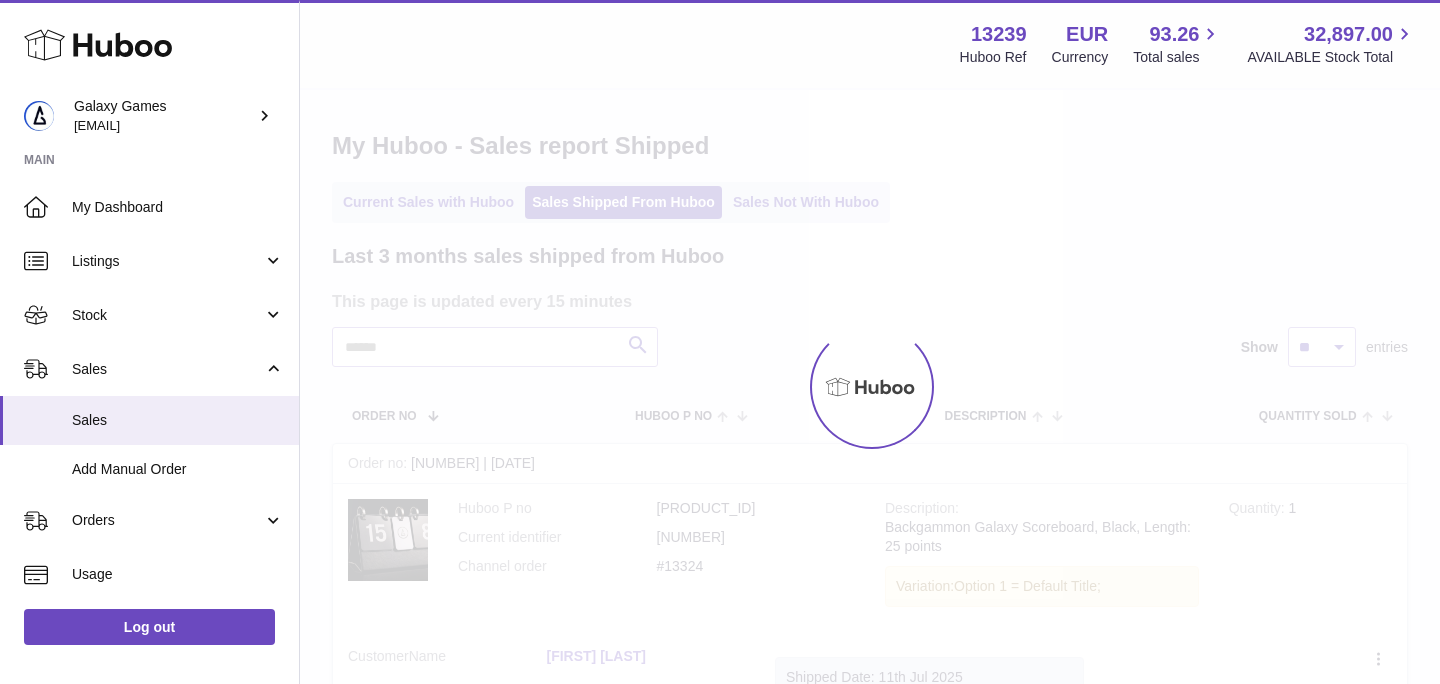 scroll, scrollTop: 0, scrollLeft: 0, axis: both 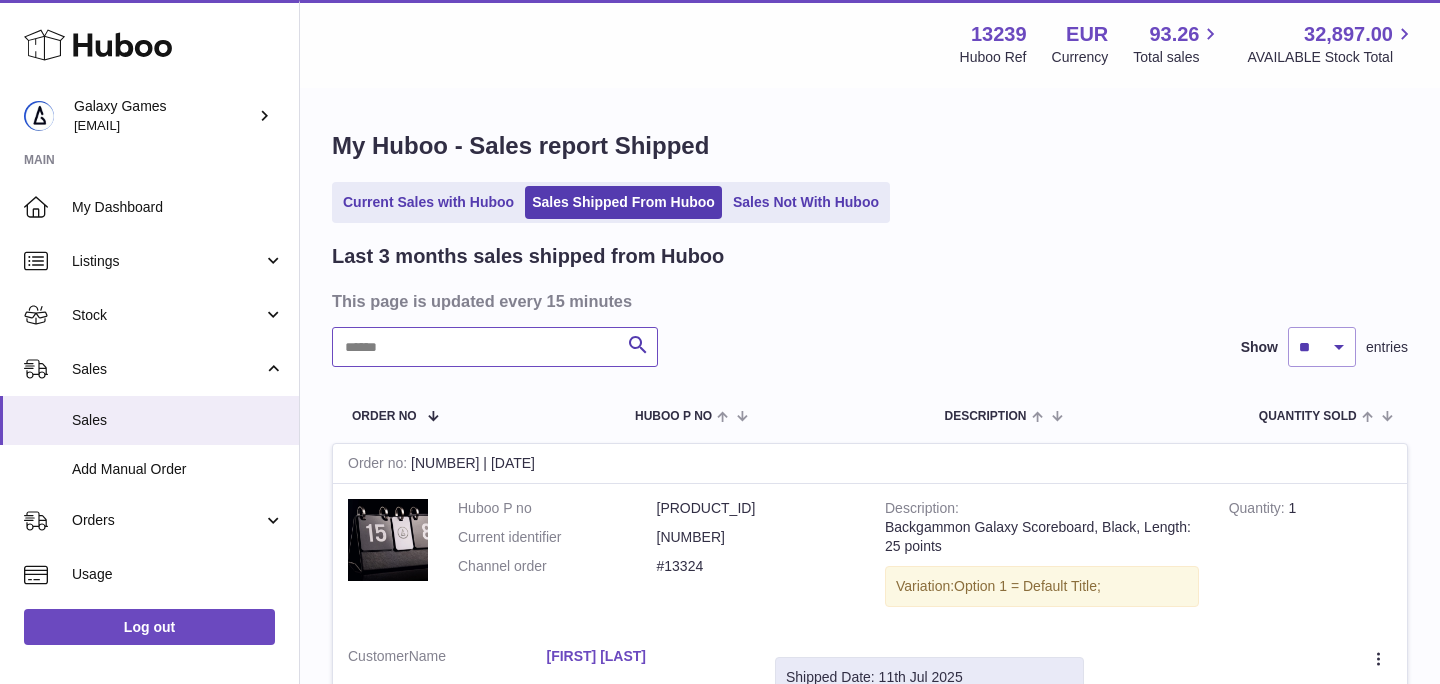 click at bounding box center [495, 347] 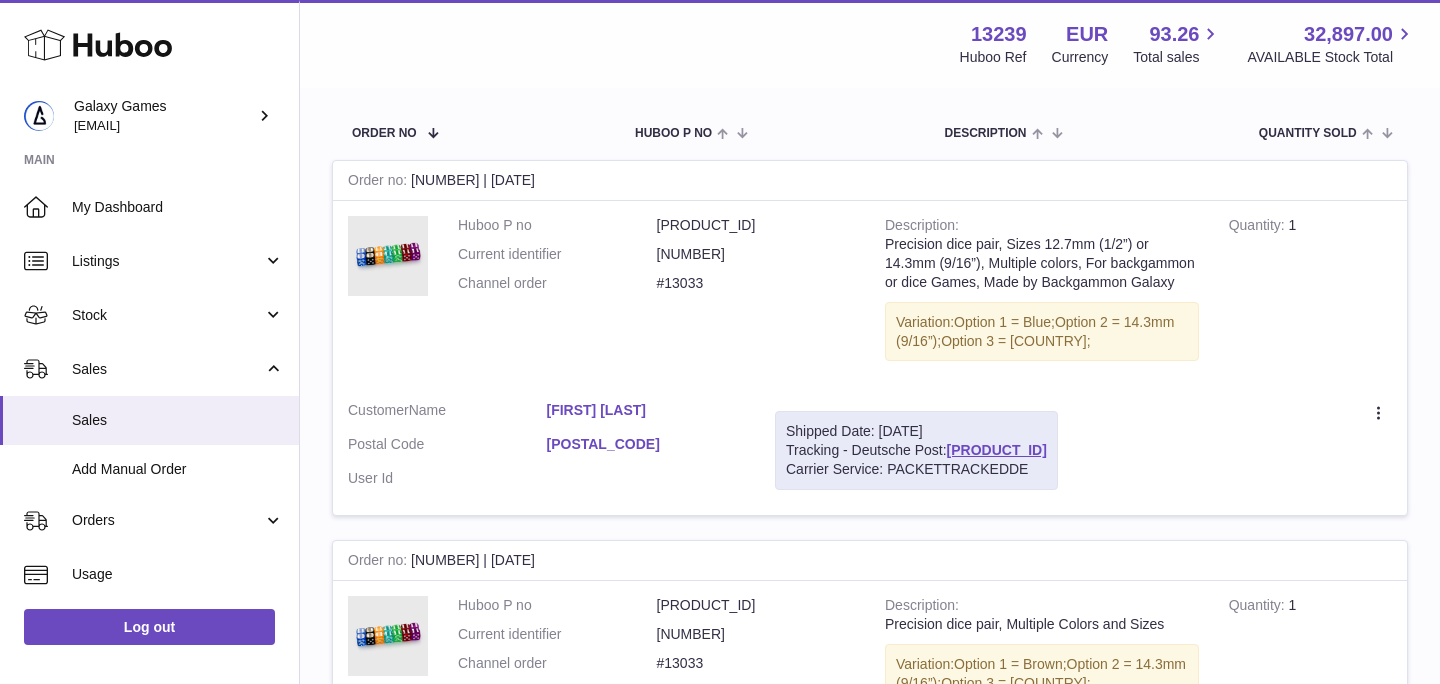 scroll, scrollTop: 286, scrollLeft: 0, axis: vertical 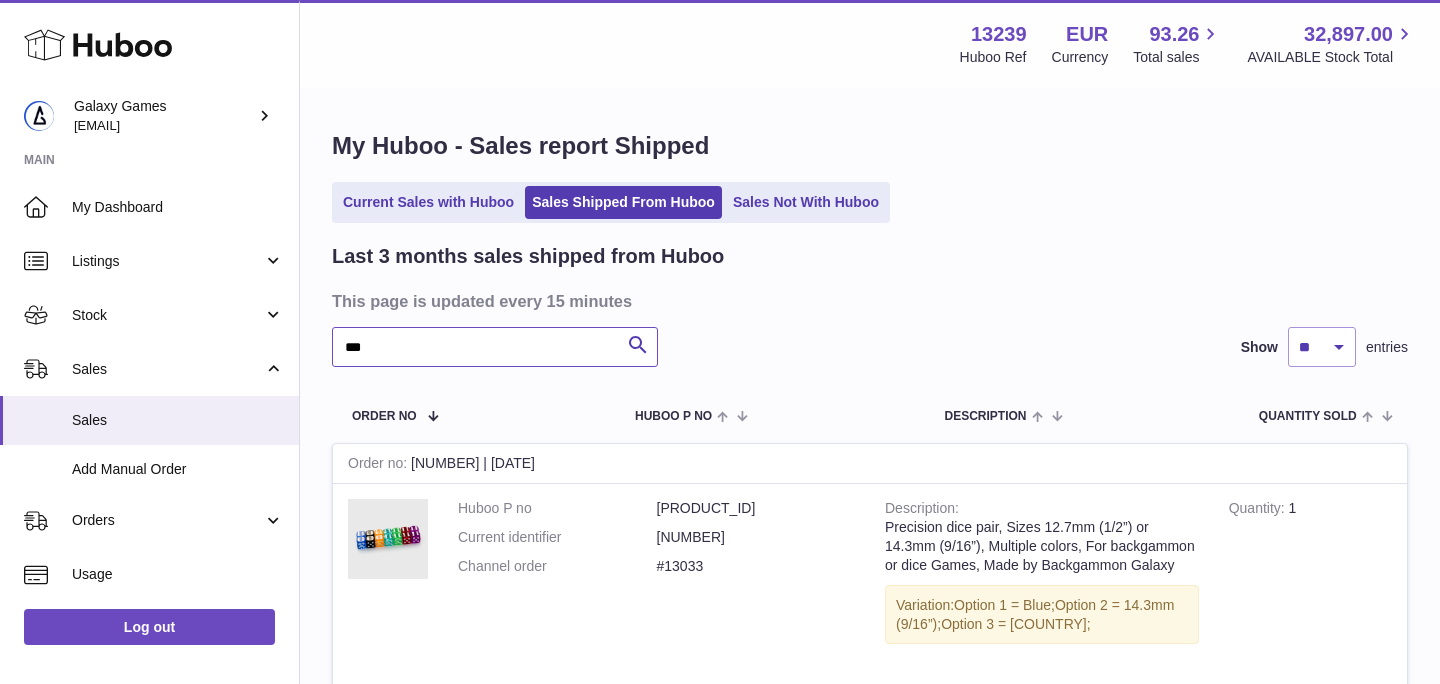 click on "Last 3 months sales shipped from Huboo     This page is updated every 15 minutes   ***     Search
Show
** ** **
entries
Order No       Huboo P no       Description       Quantity Sold
Customer
Tracking
Order no
[NUMBER] | [DATE]
Huboo P no   [PRODUCT_ID]   Current identifier   [NUMBER]
Channel order
#13033     Description
Precision dice pair, Sizes 12.7mm (1/2”) or 14.3mm (9/16”), Multiple colors, For backgammon or dice Games, Made by Backgammon Galaxy
Variation:
Option 1 = Blue;
Option 2 = 14.3mm (9/16”);
Option 3 = [COUNTRY];
Quantity
1
Customer  Name   [FIRST] [LAST]   Postal Code   [POSTAL_CODE]   User Id       Carrier Service: PACKETTRACKEDDE       Order no" at bounding box center (870, 704) 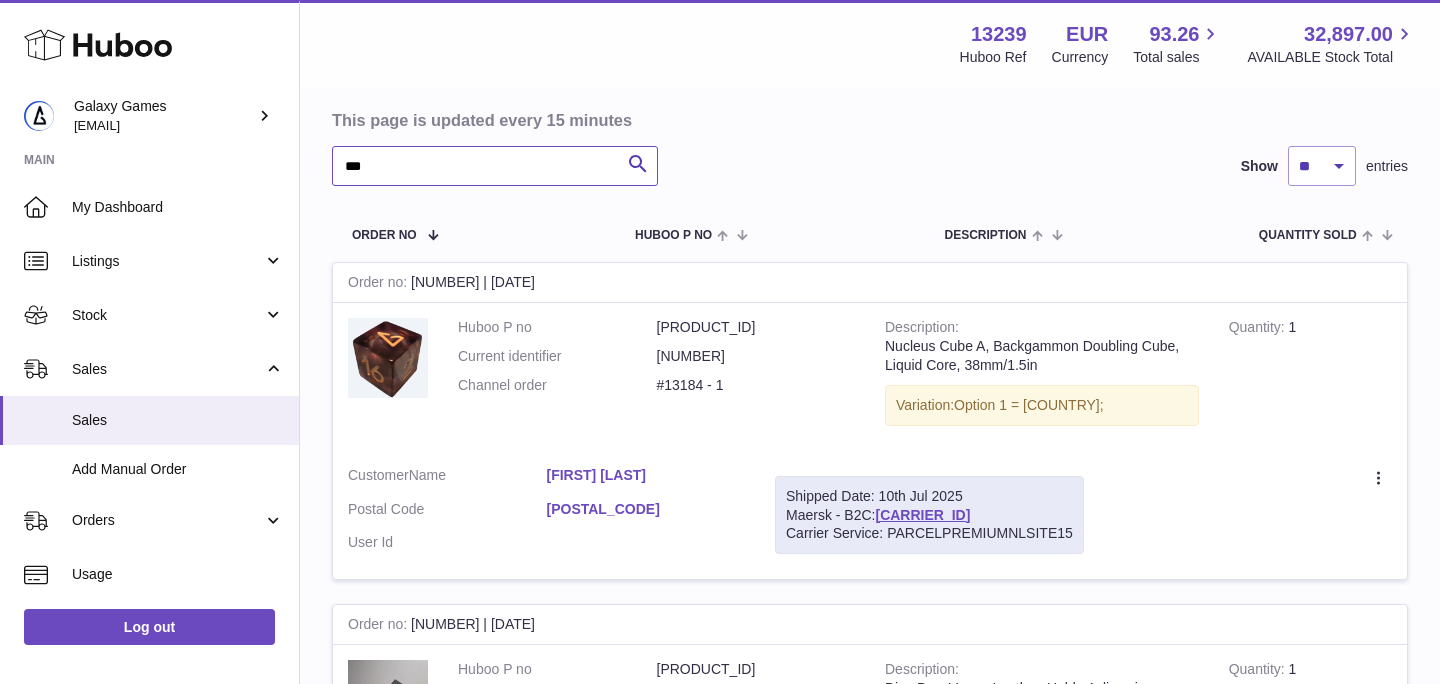 scroll, scrollTop: 182, scrollLeft: 0, axis: vertical 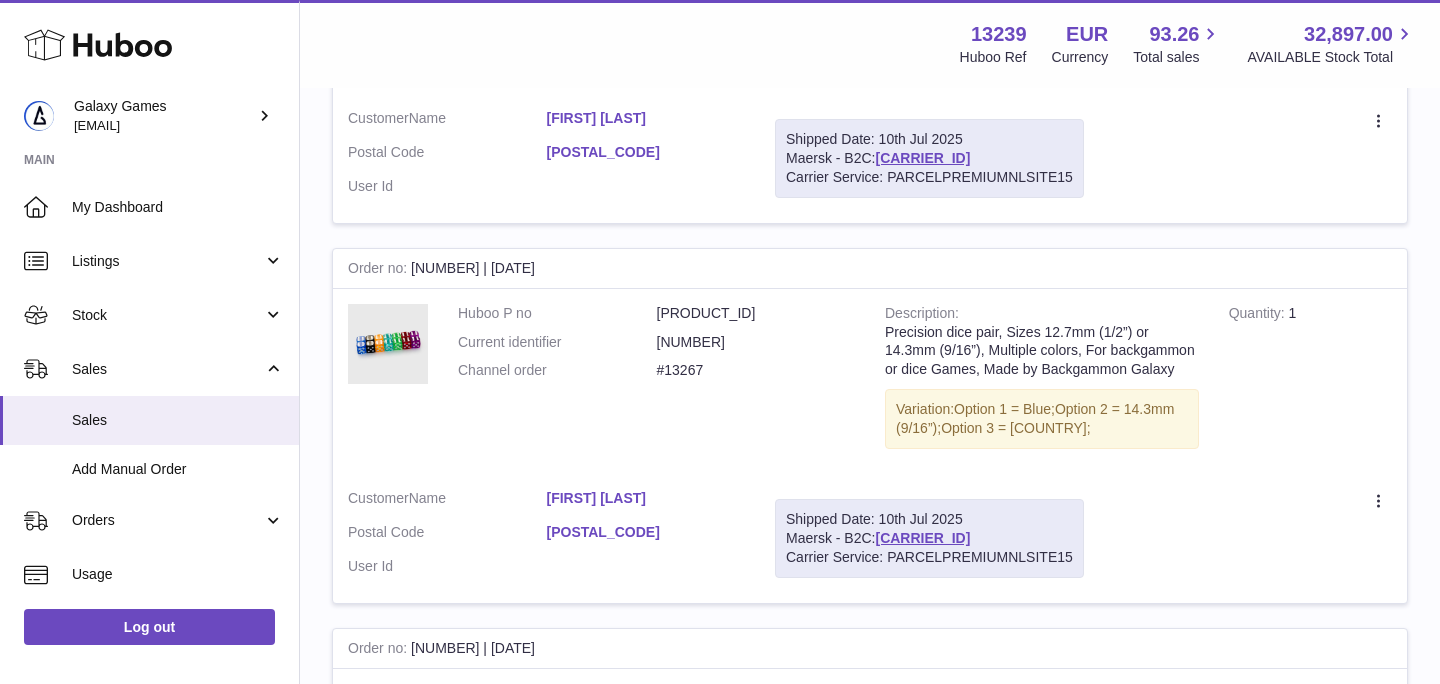 click on "Order no
[NUMBER] | [DATE]
Huboo P no   [PRODUCT_ID]   Current identifier   [NUMBER]
Channel order
#13184 - 1     Description
Nucleus Cube A, Backgammon Doubling Cube, Liquid Core, 38mm/1.5in
Variation:
Option 1 = [COUNTRY];
Quantity
1
Customer  Name   [FIRST] [LAST]   Postal Code   [POSTAL_CODE]   User Id
Shipped Date: [DATE]
Maersk - B2C:
[CARRIER_ID]
Carrier Service: PARCELPREMIUMNLSITE15
Create a ticket
Duplicate Order
Order no
[NUMBER] | [DATE]
Huboo P no   [PRODUCT_ID]   Current identifier   [NUMBER]
Channel order
#13184 - 1     Description" at bounding box center [870, 472] 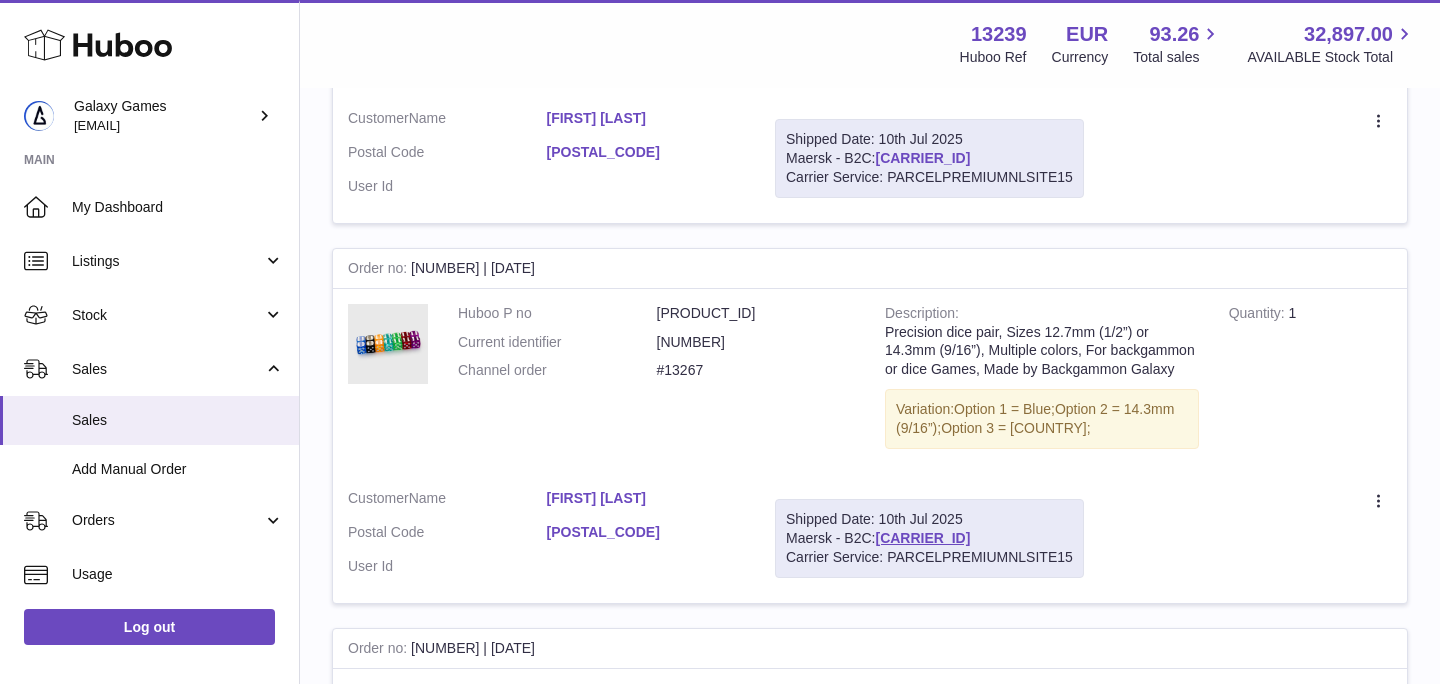 click on "[CARRIER_ID]" at bounding box center [922, 158] 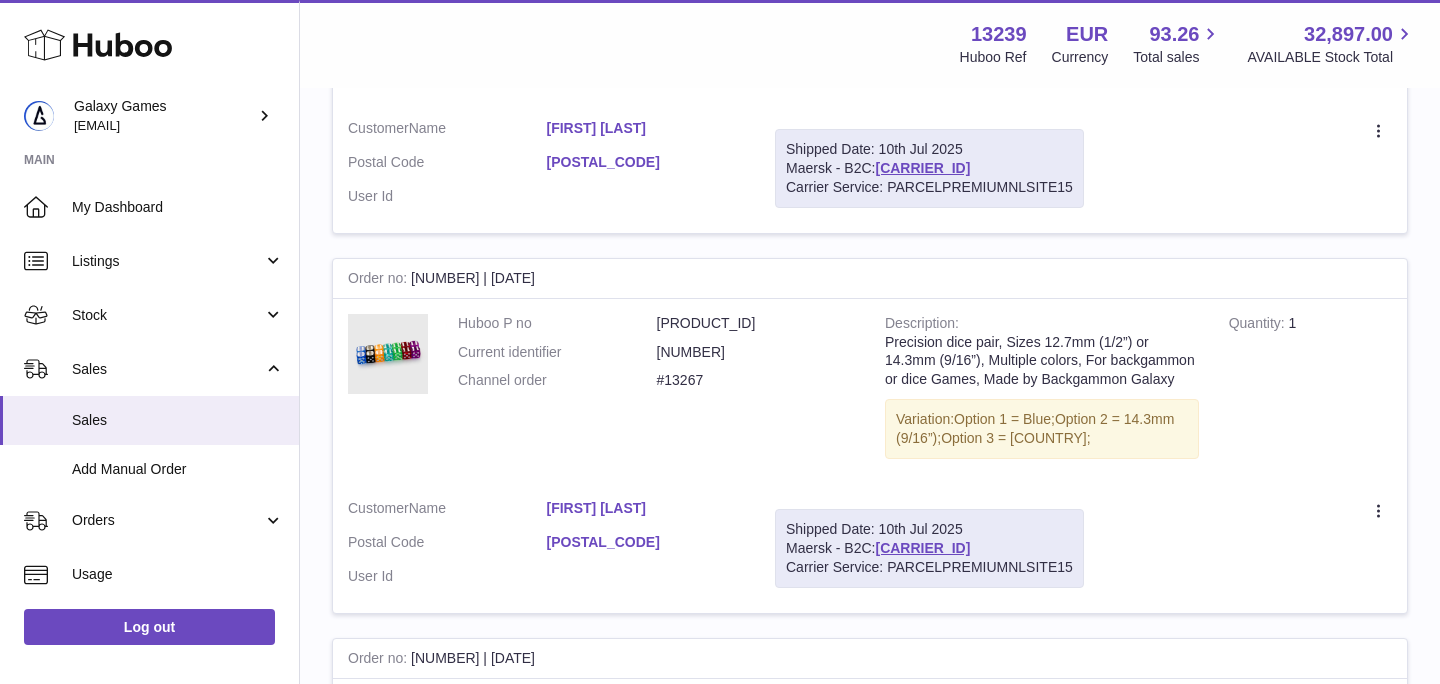 scroll, scrollTop: 824, scrollLeft: 0, axis: vertical 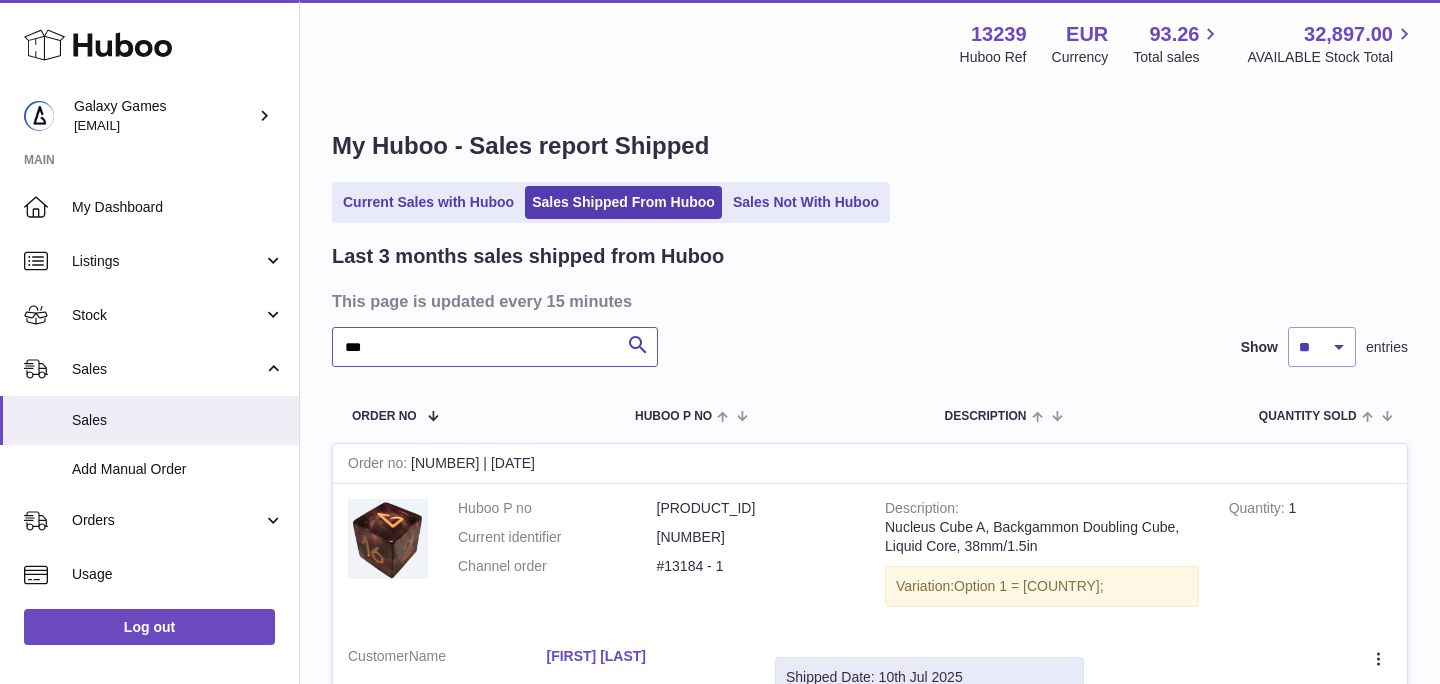 click on "***" at bounding box center (495, 347) 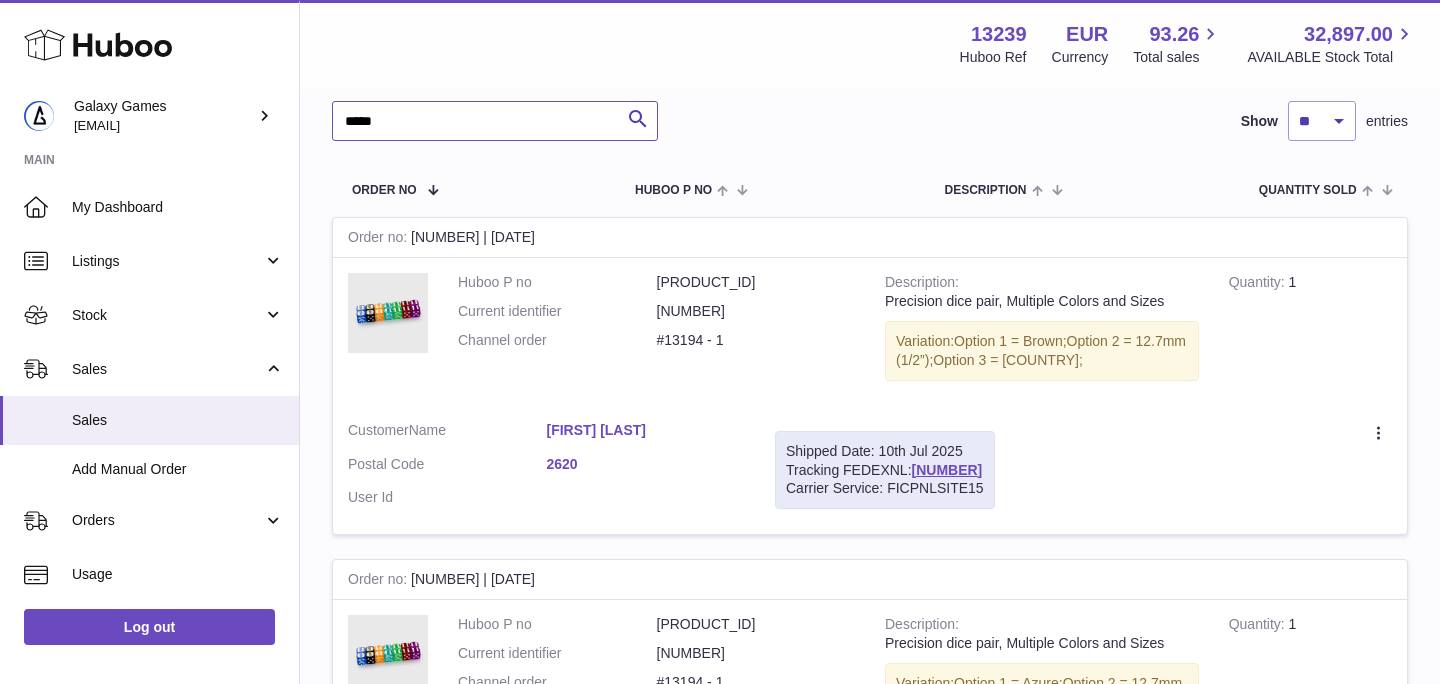 scroll, scrollTop: 229, scrollLeft: 0, axis: vertical 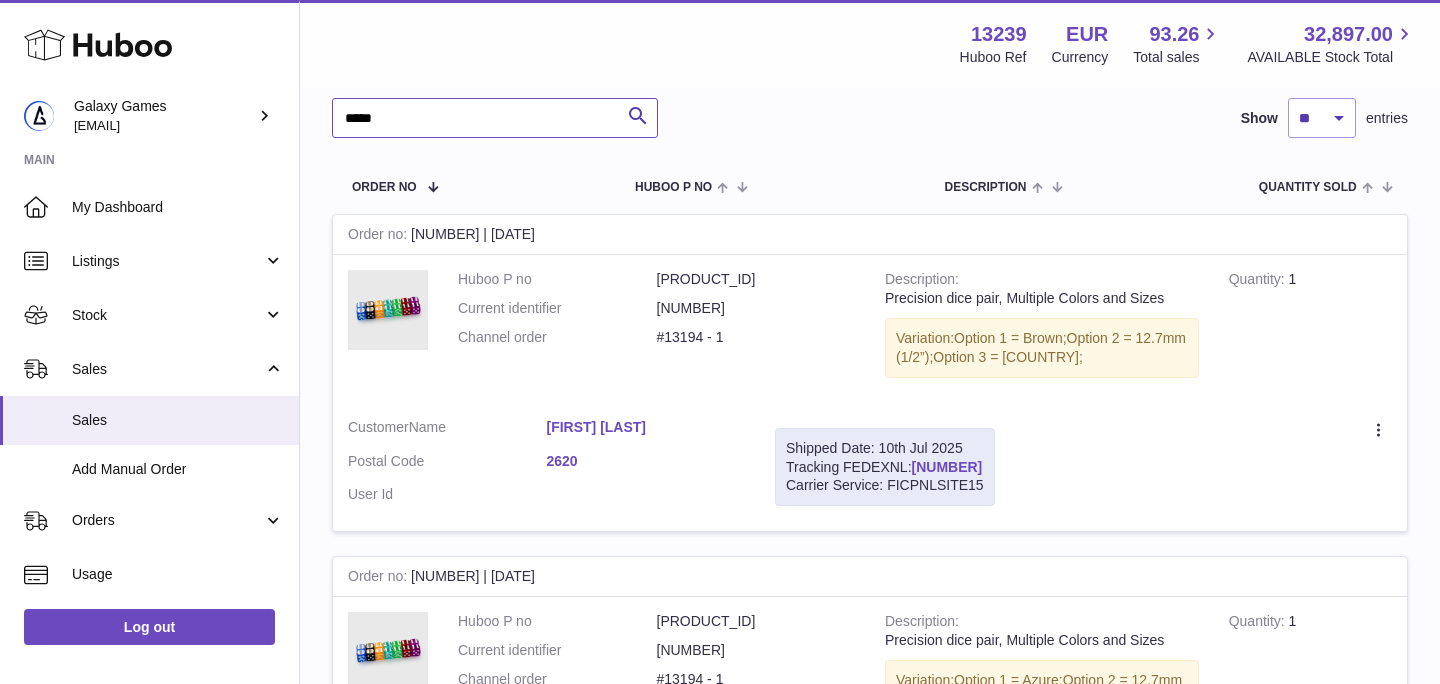 type on "*****" 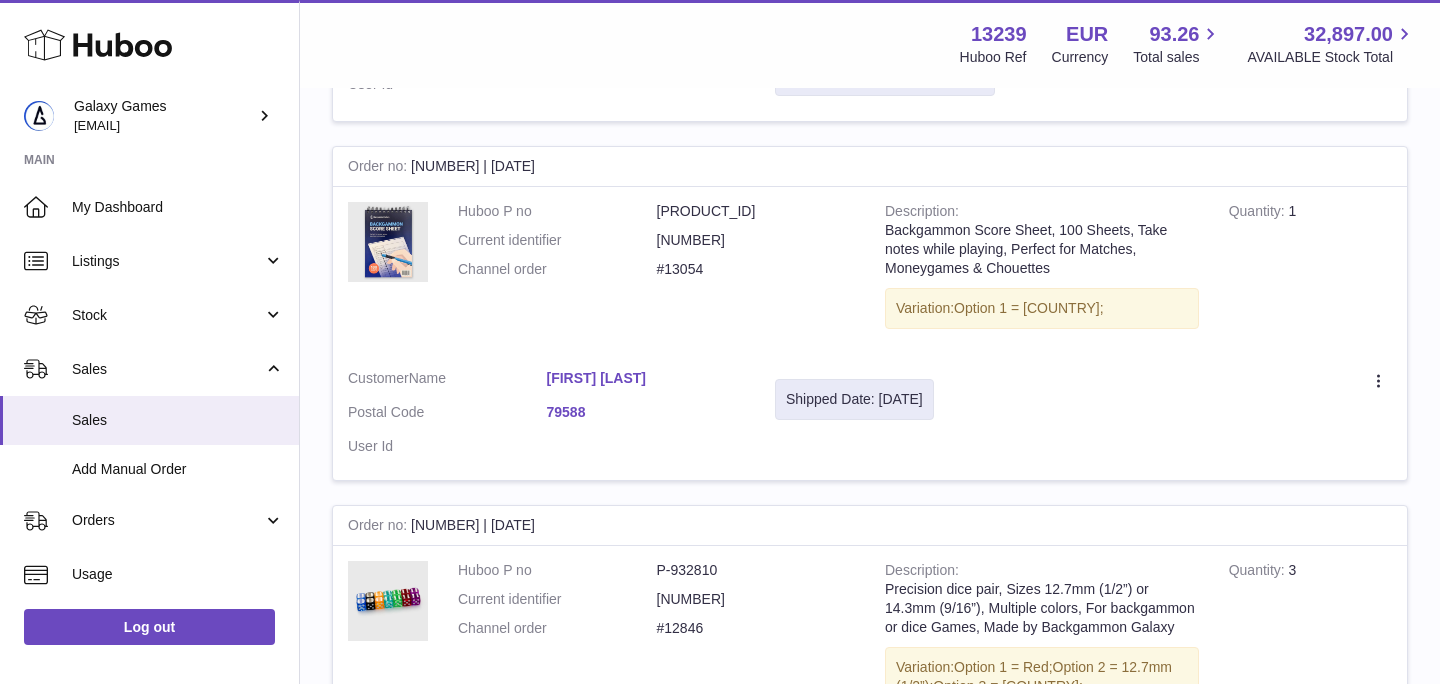 scroll, scrollTop: 1994, scrollLeft: 0, axis: vertical 